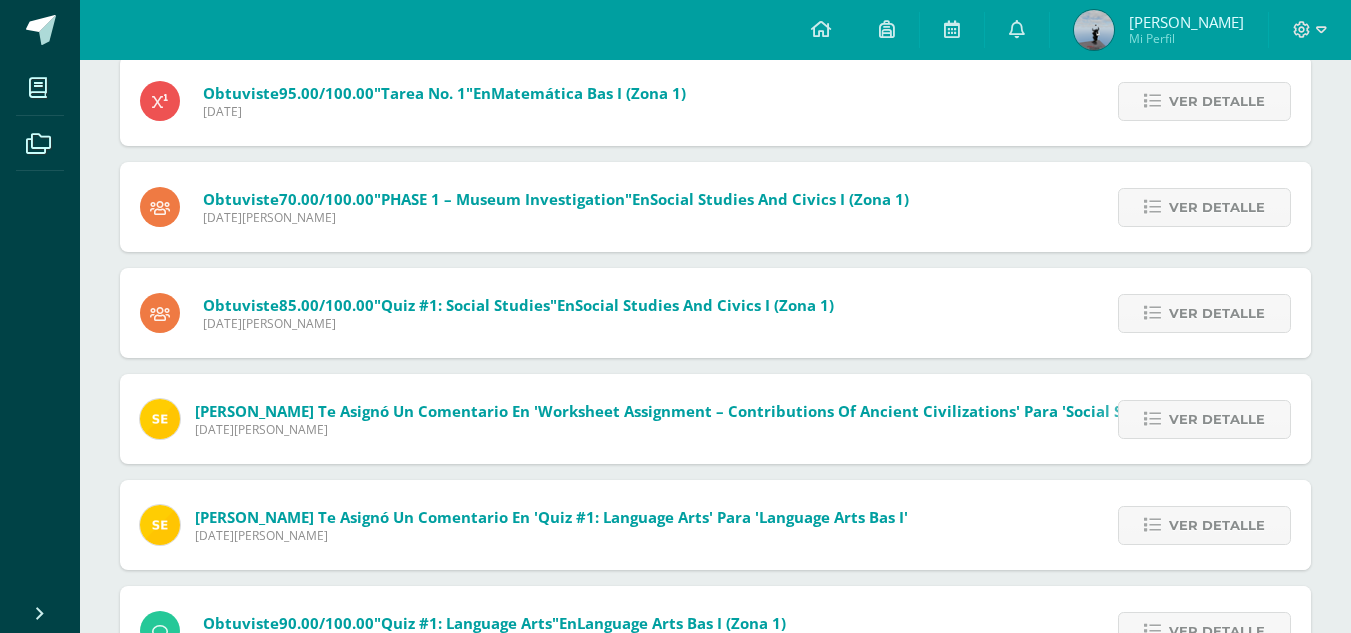 scroll, scrollTop: 680, scrollLeft: 0, axis: vertical 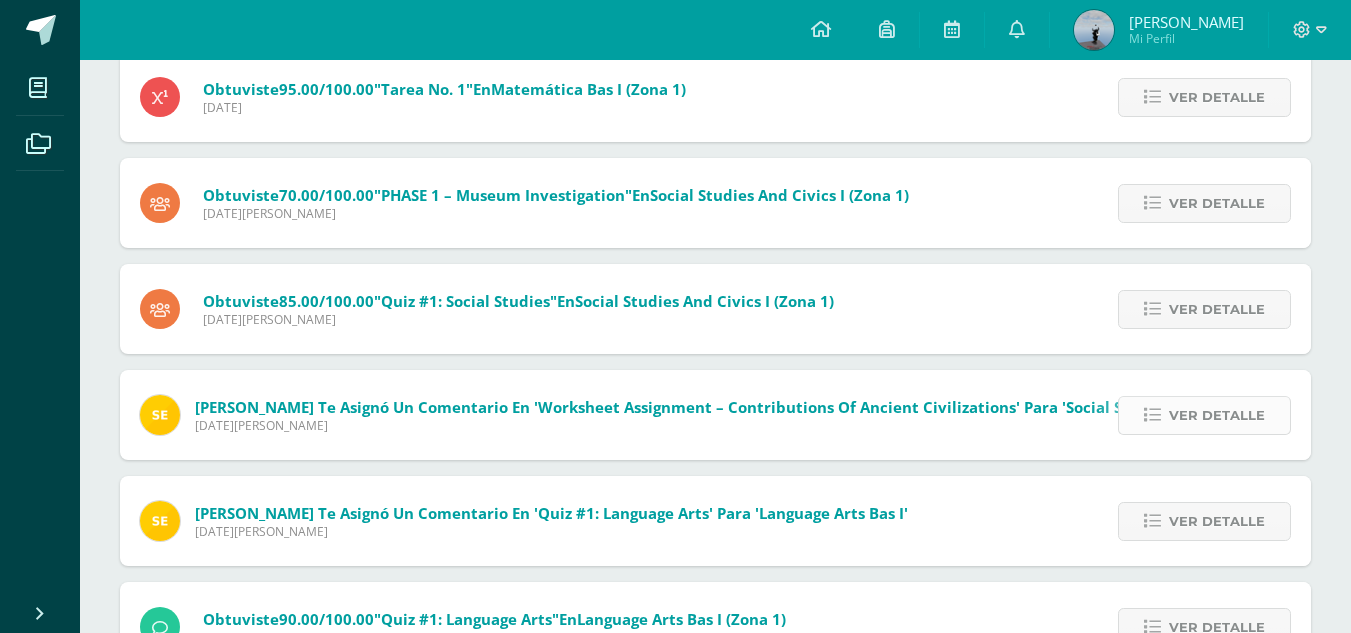 click on "Ver detalle" at bounding box center (1217, 415) 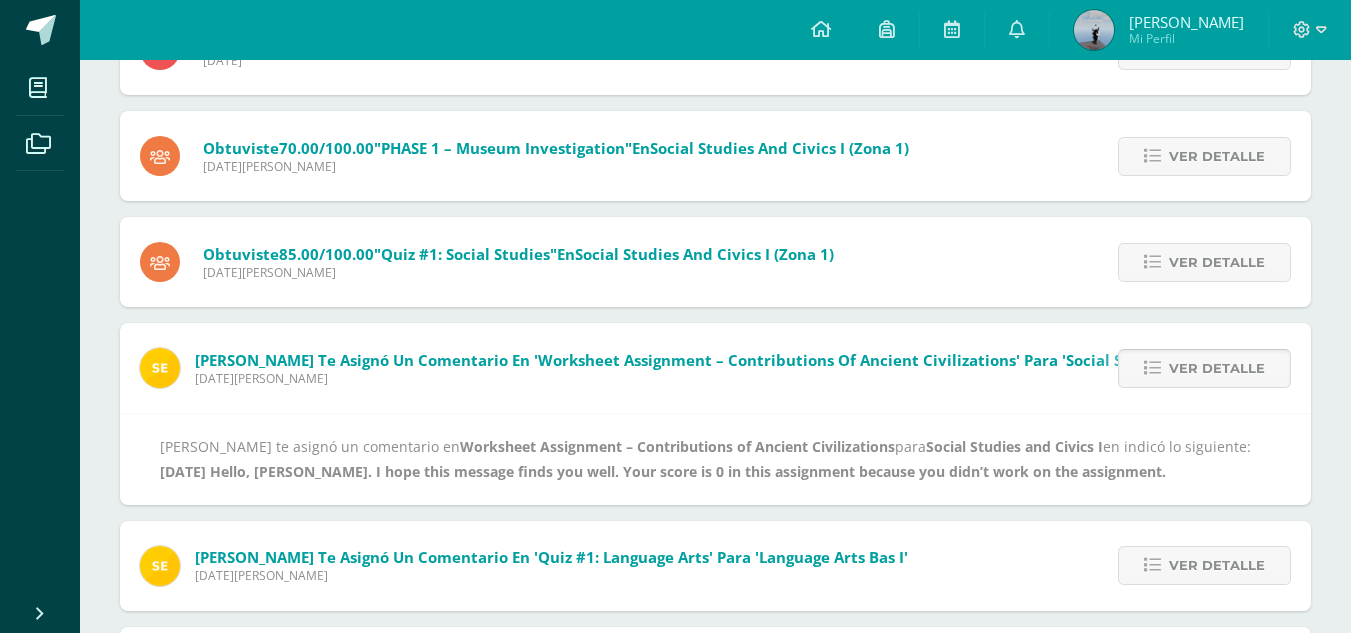 scroll, scrollTop: 731, scrollLeft: 0, axis: vertical 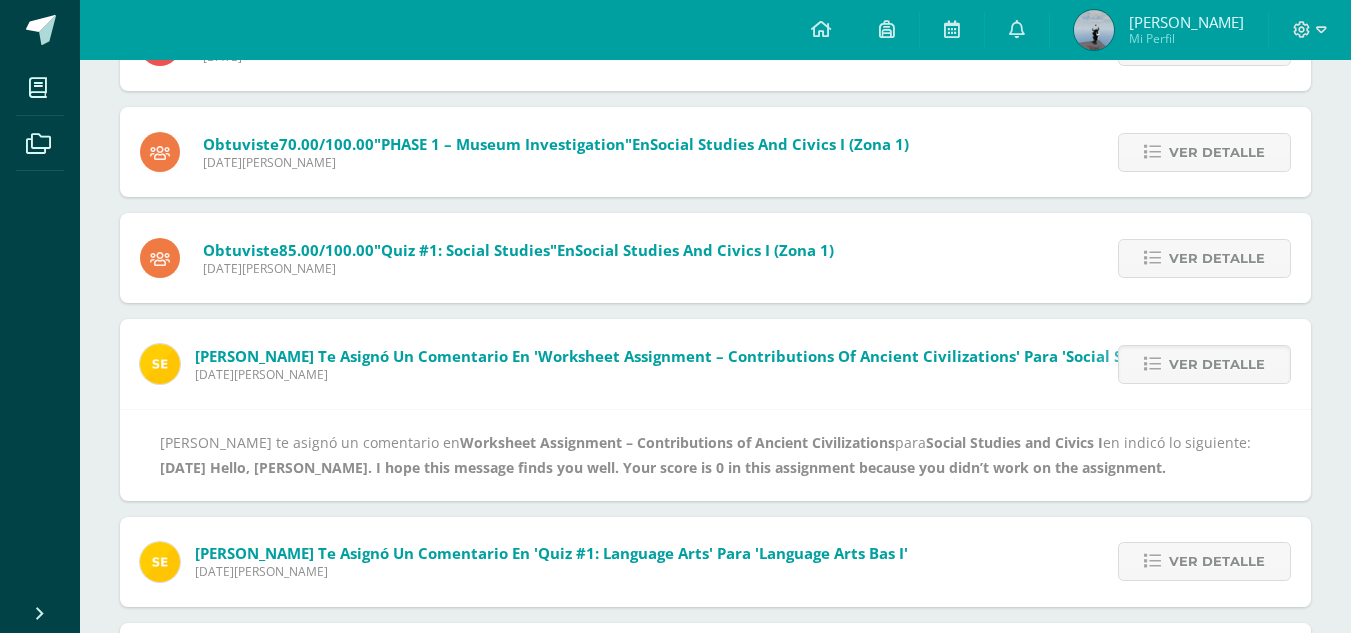 click on "Lunes 30 de Junio de 2025" at bounding box center (730, 374) 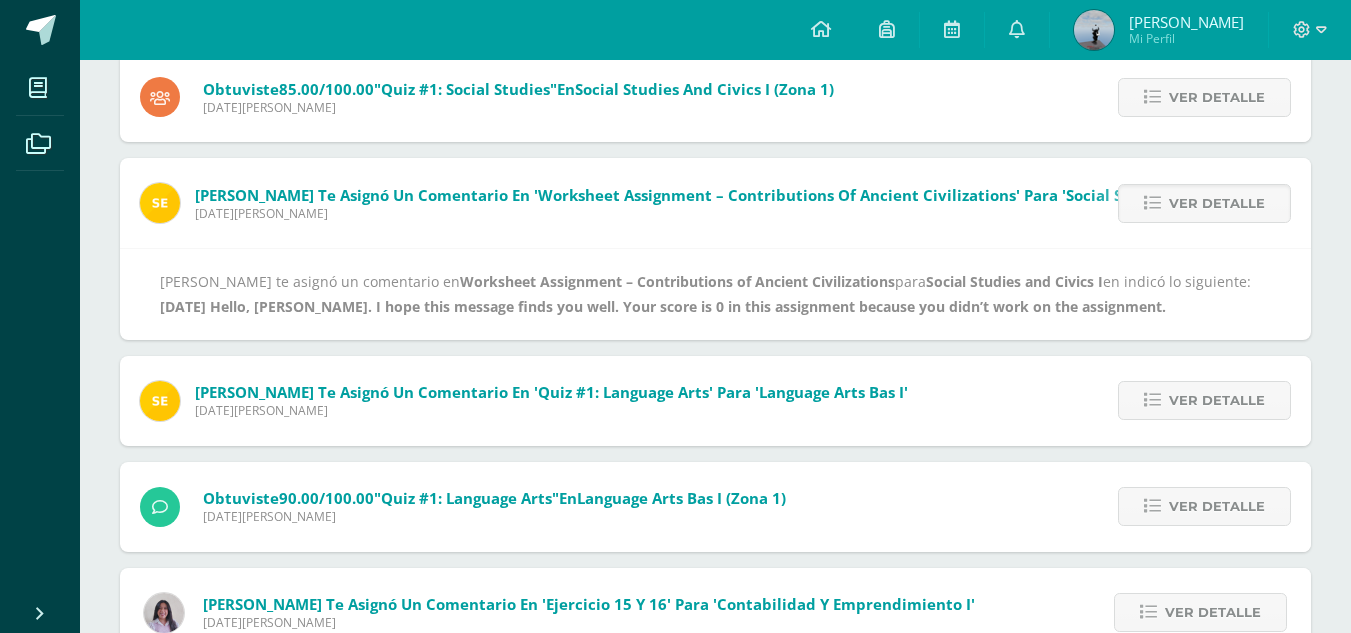 scroll, scrollTop: 900, scrollLeft: 0, axis: vertical 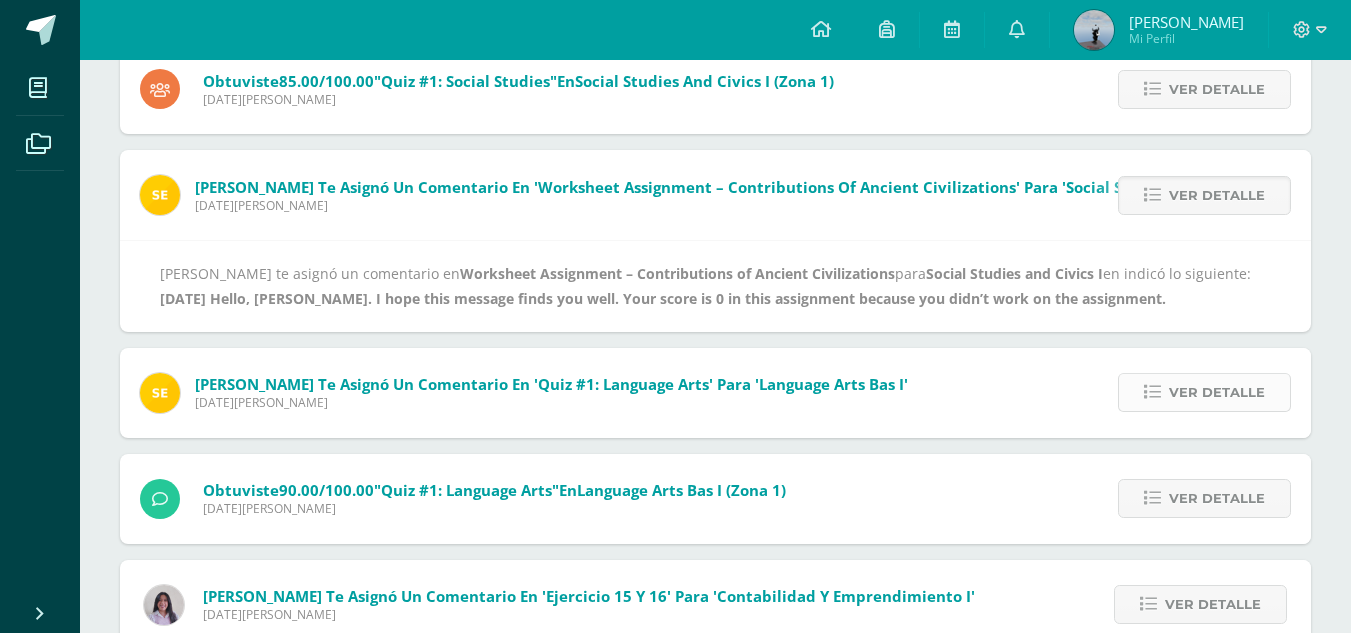 click on "Ver detalle" at bounding box center (1217, 392) 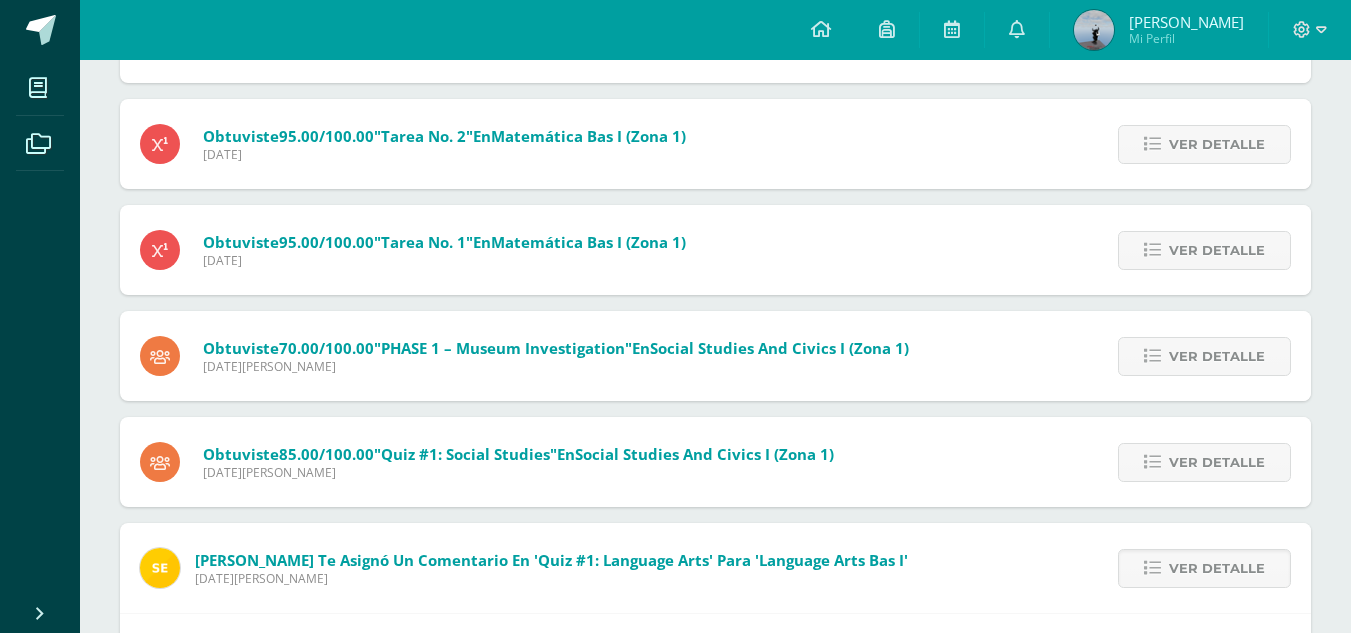 scroll, scrollTop: 521, scrollLeft: 0, axis: vertical 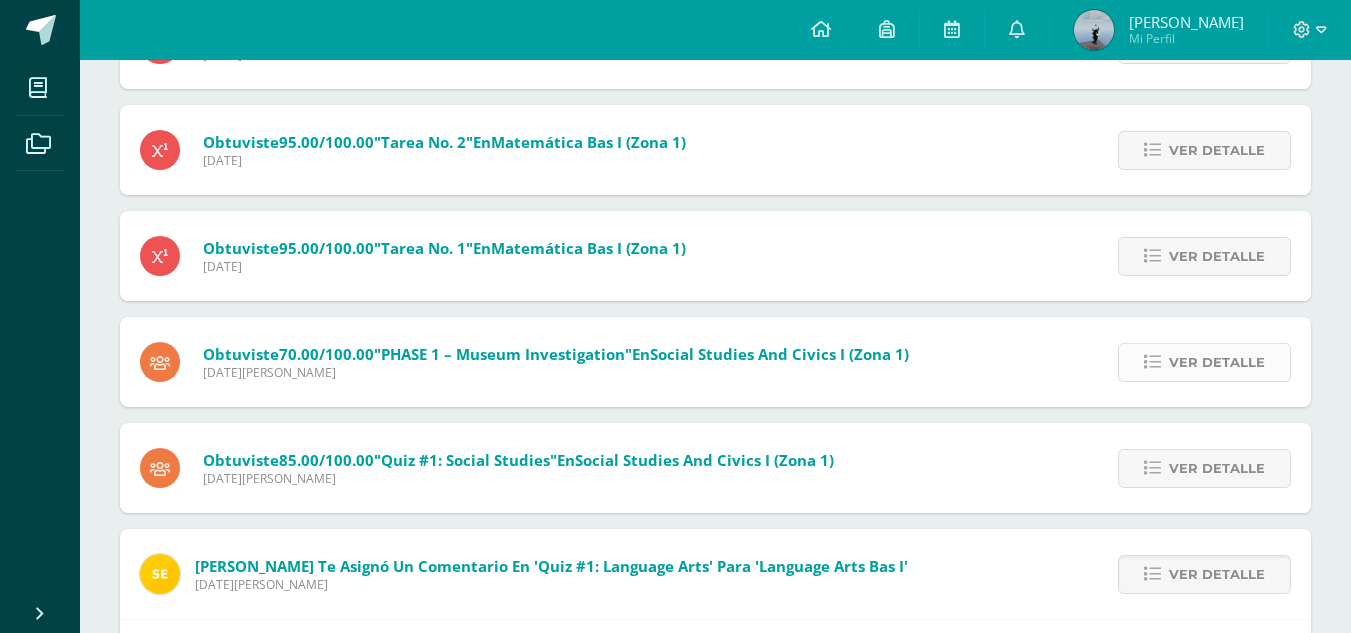 click on "Ver detalle" at bounding box center (1217, 362) 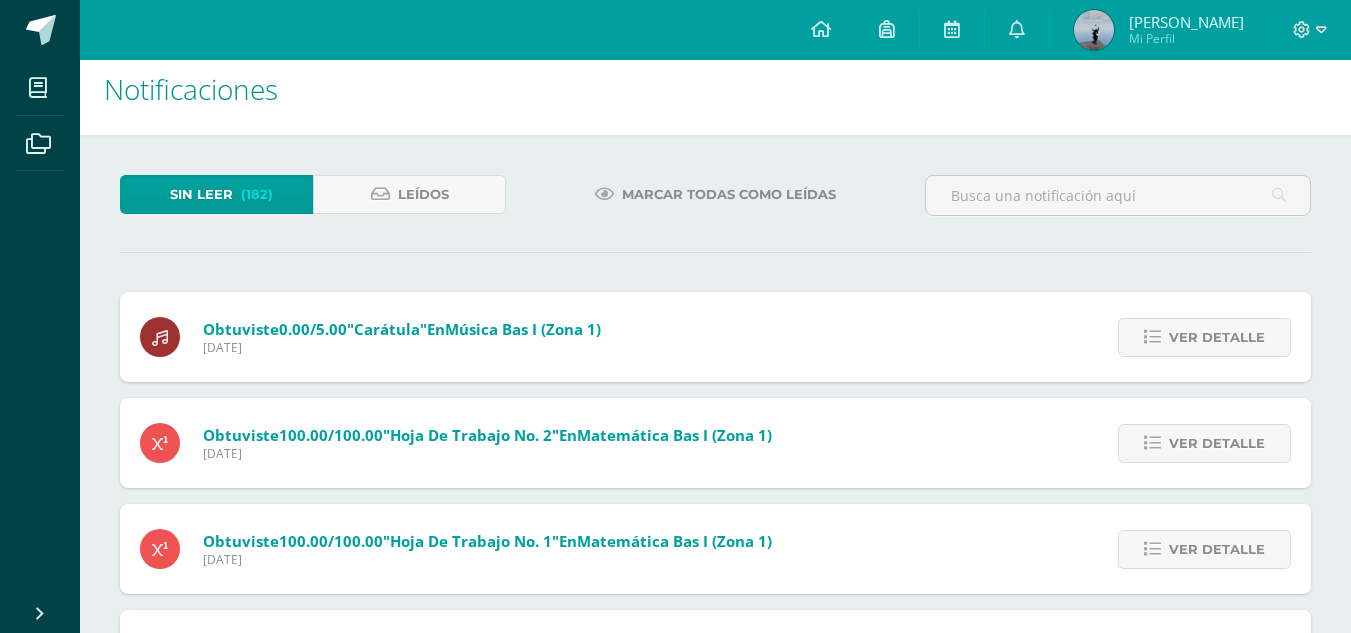 scroll, scrollTop: 8, scrollLeft: 0, axis: vertical 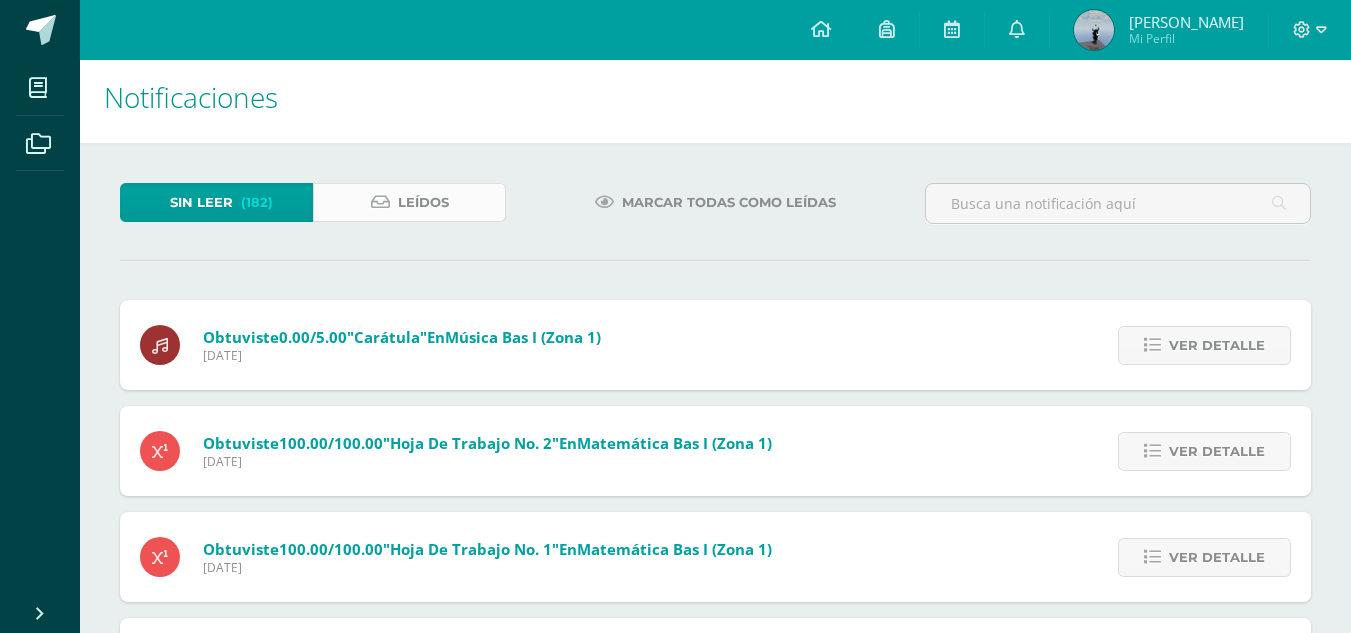 click on "Leídos" at bounding box center (423, 202) 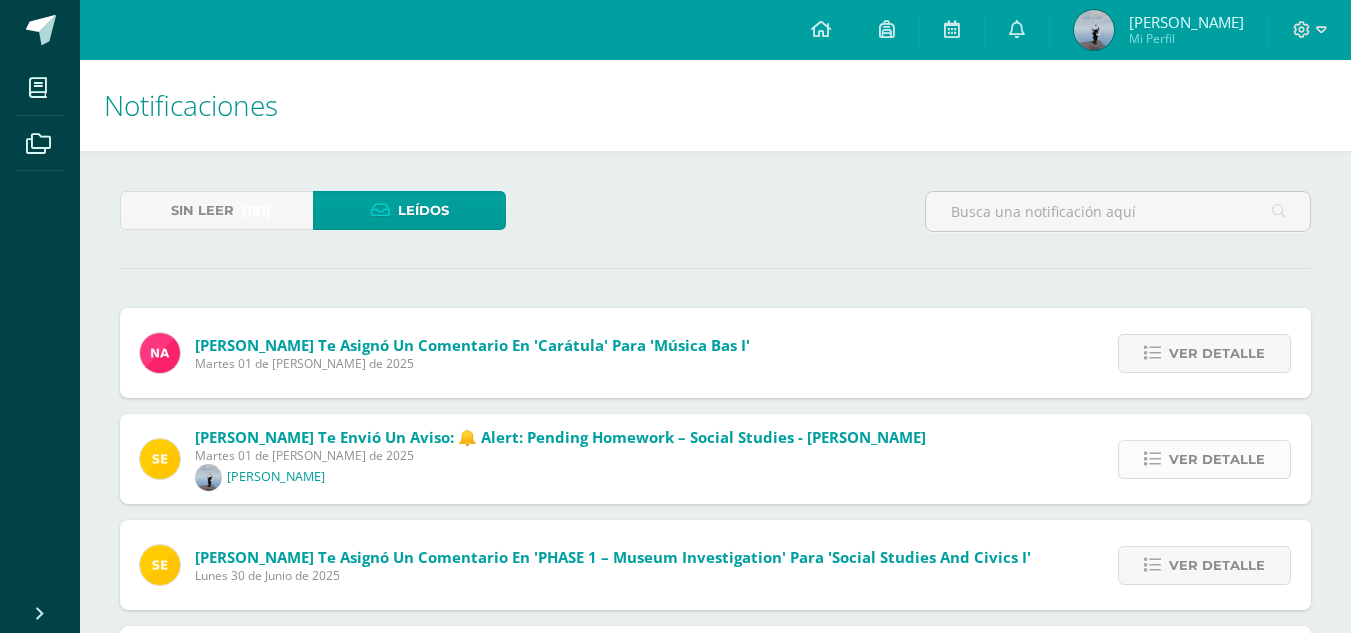 scroll, scrollTop: 227, scrollLeft: 0, axis: vertical 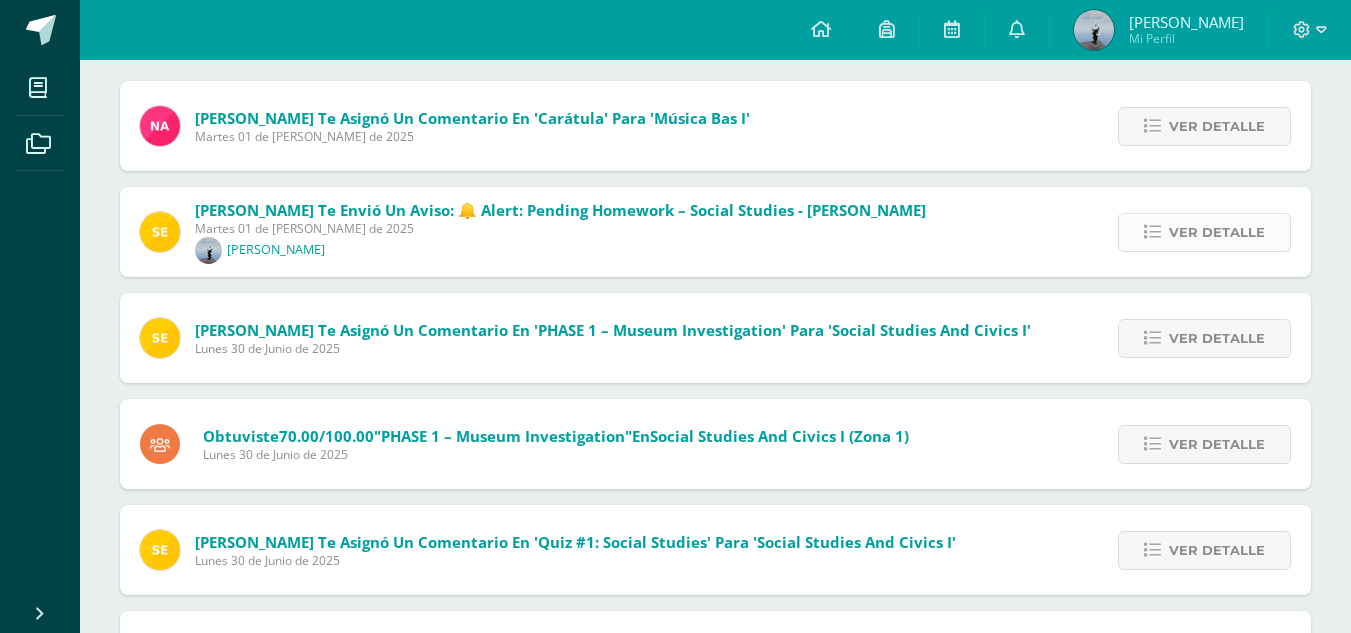 click on "Ver detalle" at bounding box center [1217, 232] 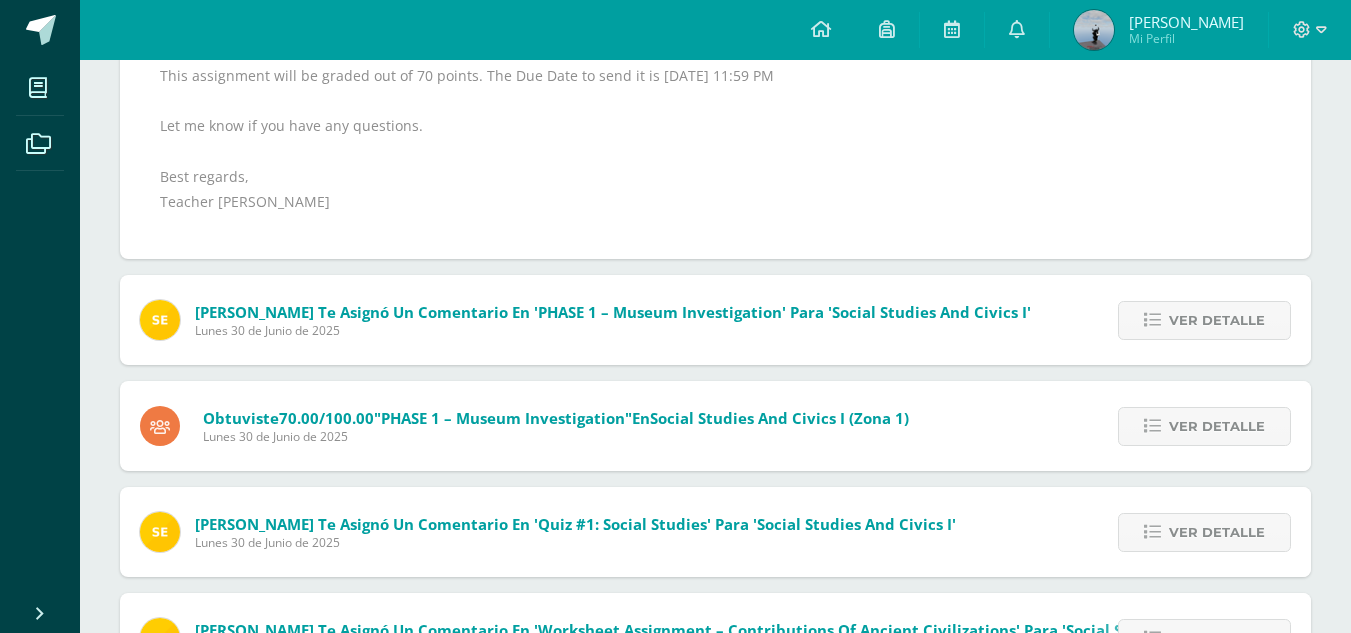 scroll, scrollTop: 704, scrollLeft: 0, axis: vertical 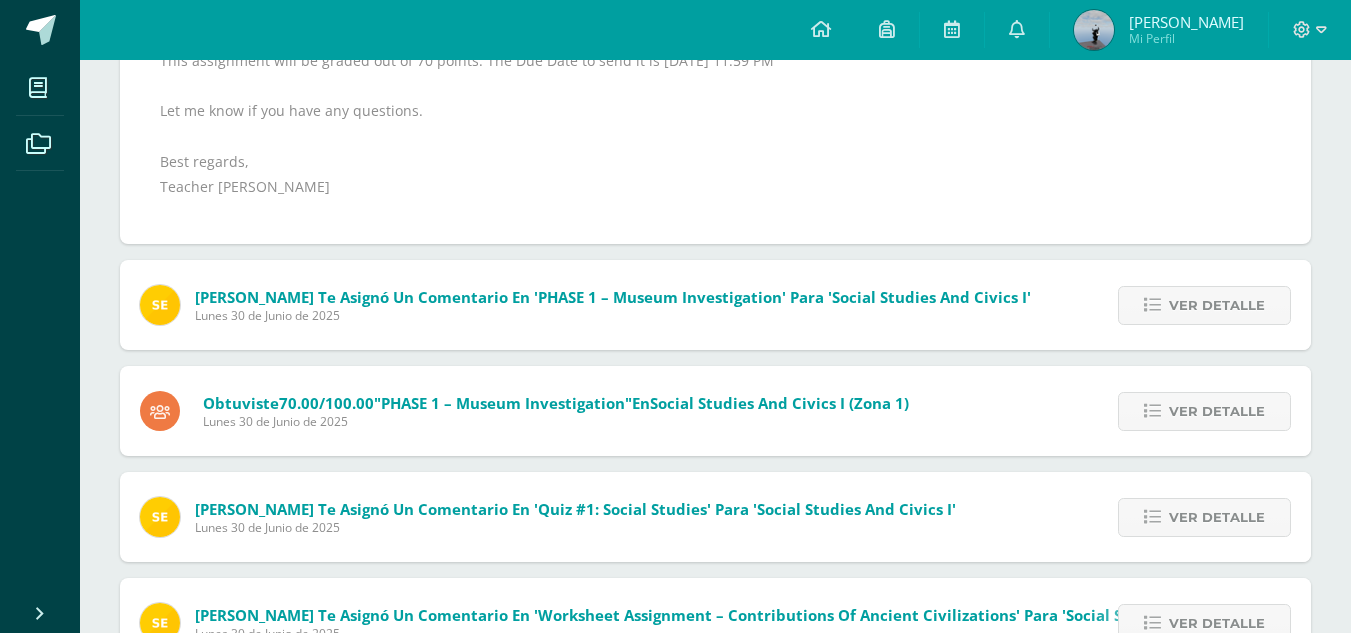 drag, startPoint x: 1259, startPoint y: 279, endPoint x: 1253, endPoint y: 325, distance: 46.389652 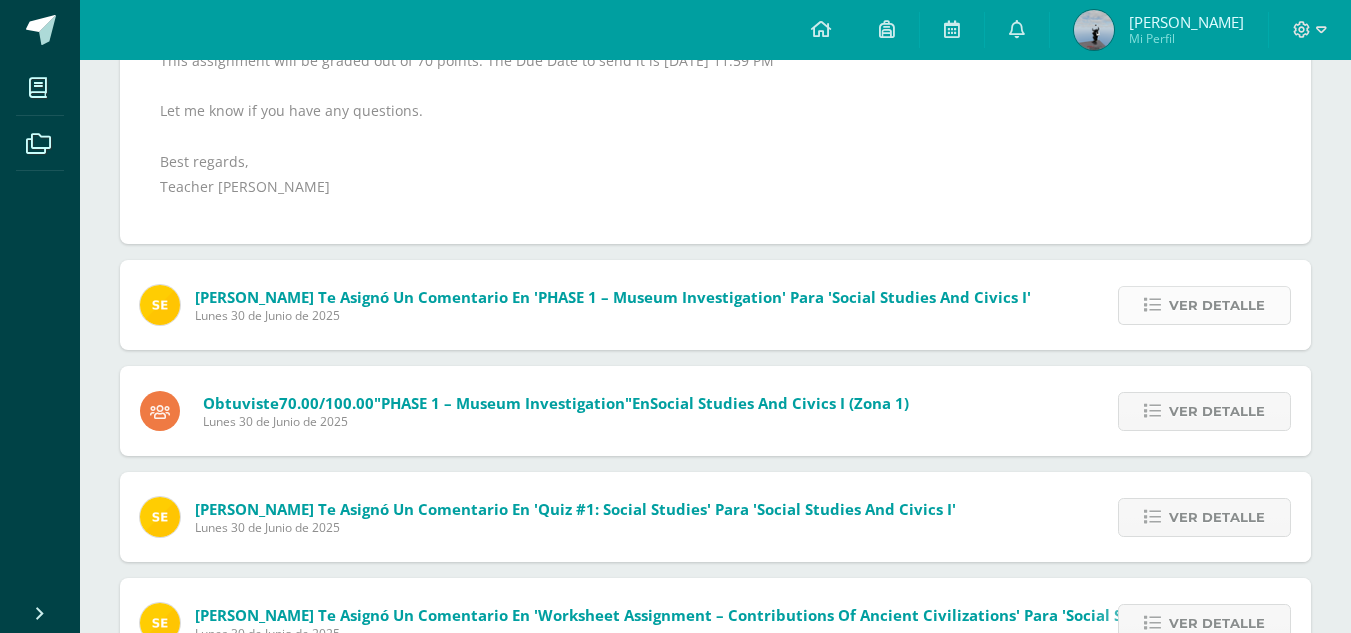 click on "Ver detalle" at bounding box center [1217, 305] 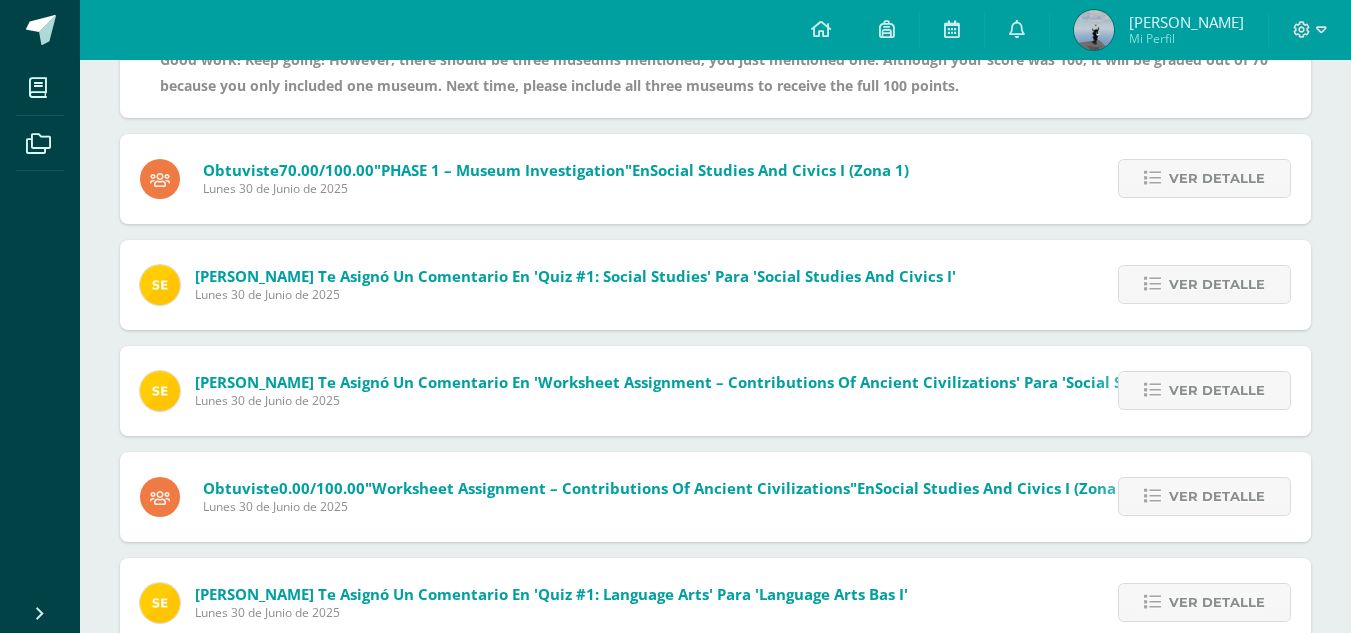 scroll, scrollTop: 645, scrollLeft: 0, axis: vertical 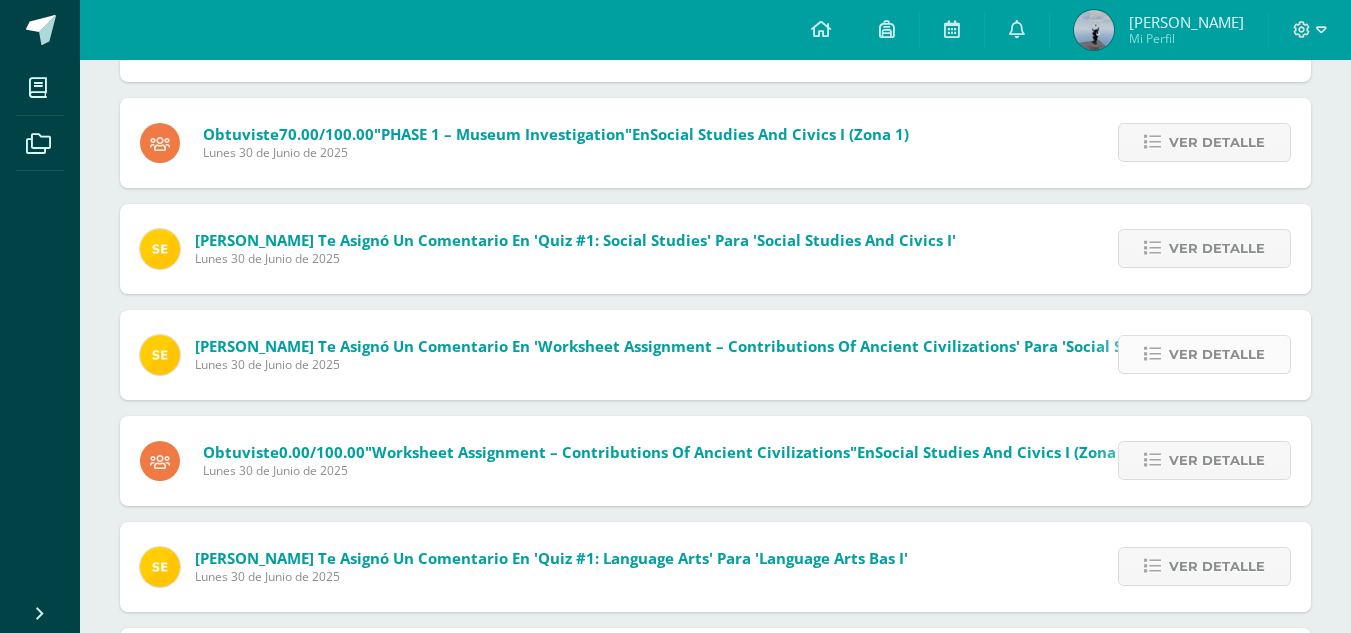 click on "Ver detalle" at bounding box center [1217, 354] 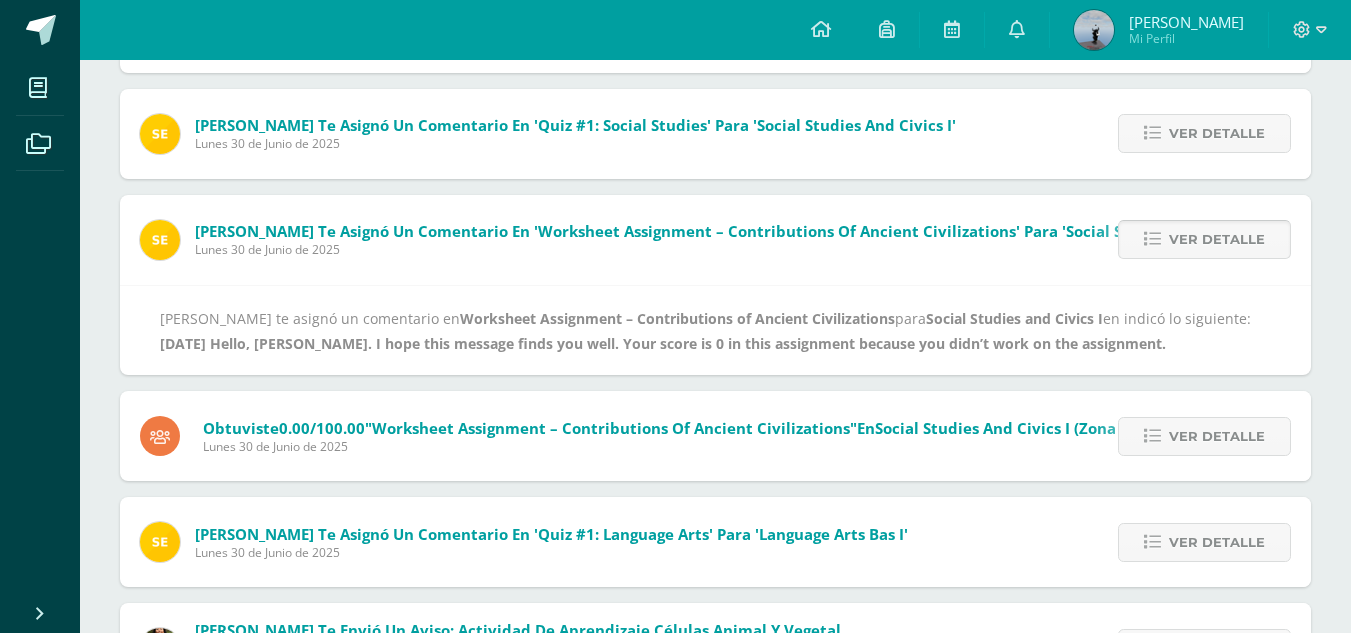 scroll, scrollTop: 618, scrollLeft: 0, axis: vertical 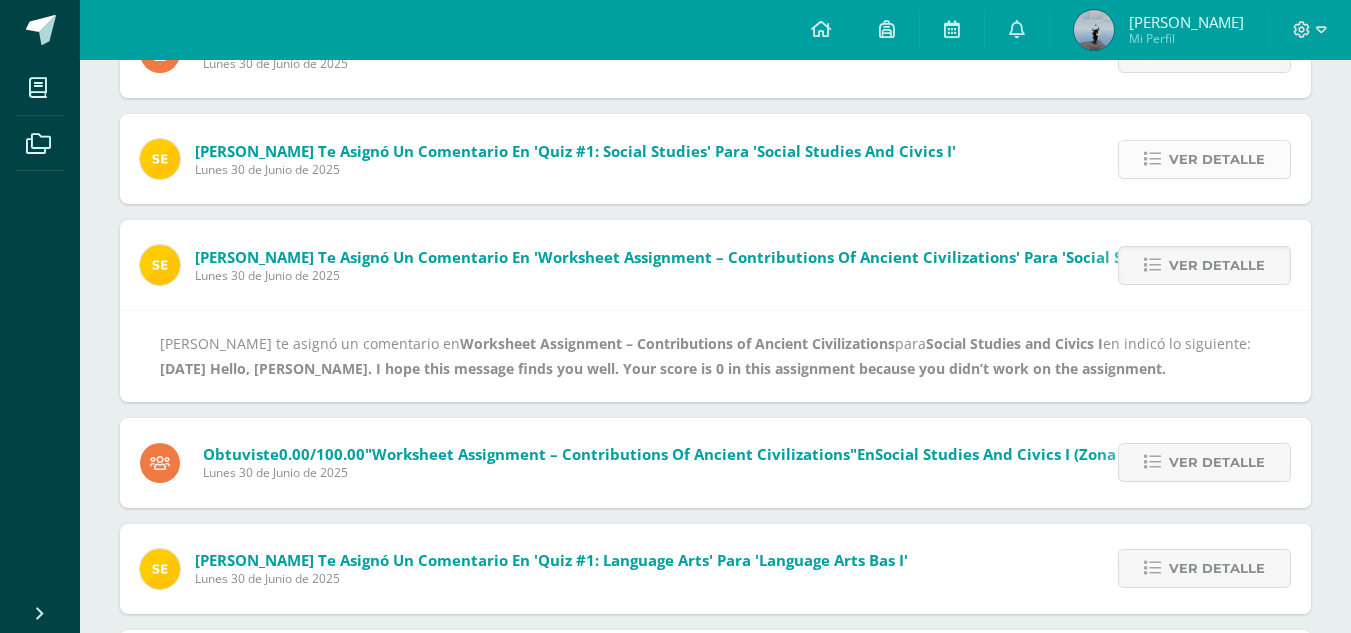 click on "Ver detalle" at bounding box center (1217, 159) 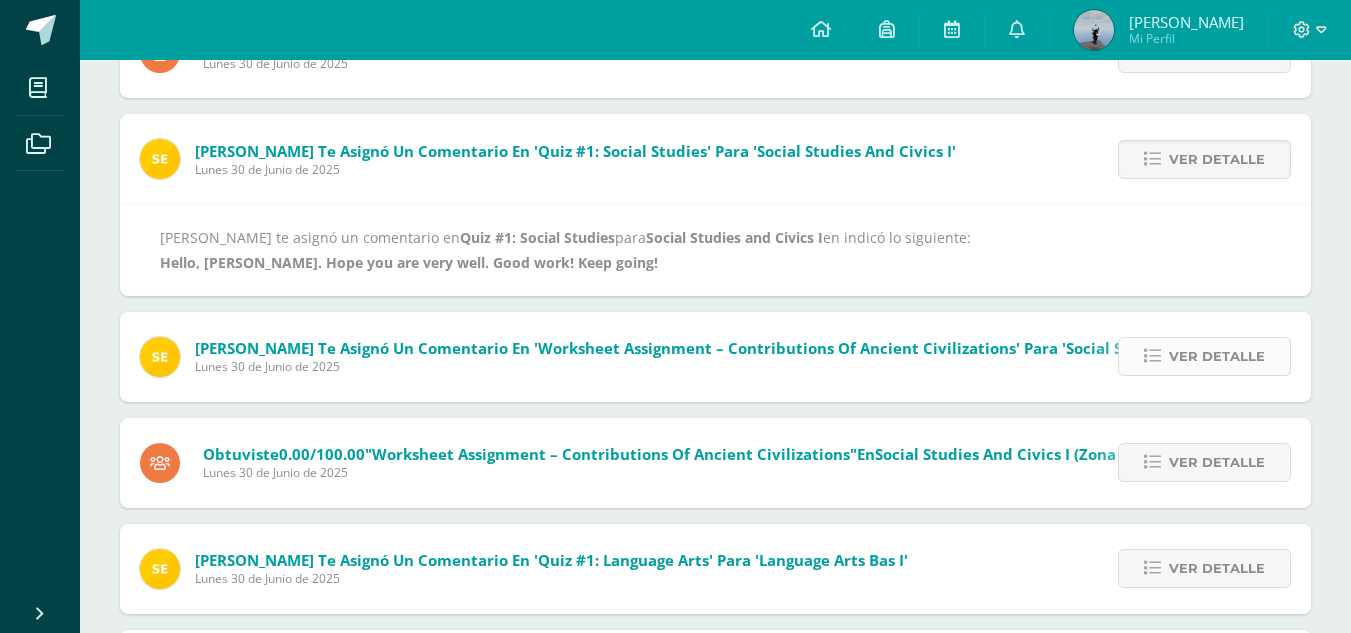 click on "Ver detalle" at bounding box center [1217, 356] 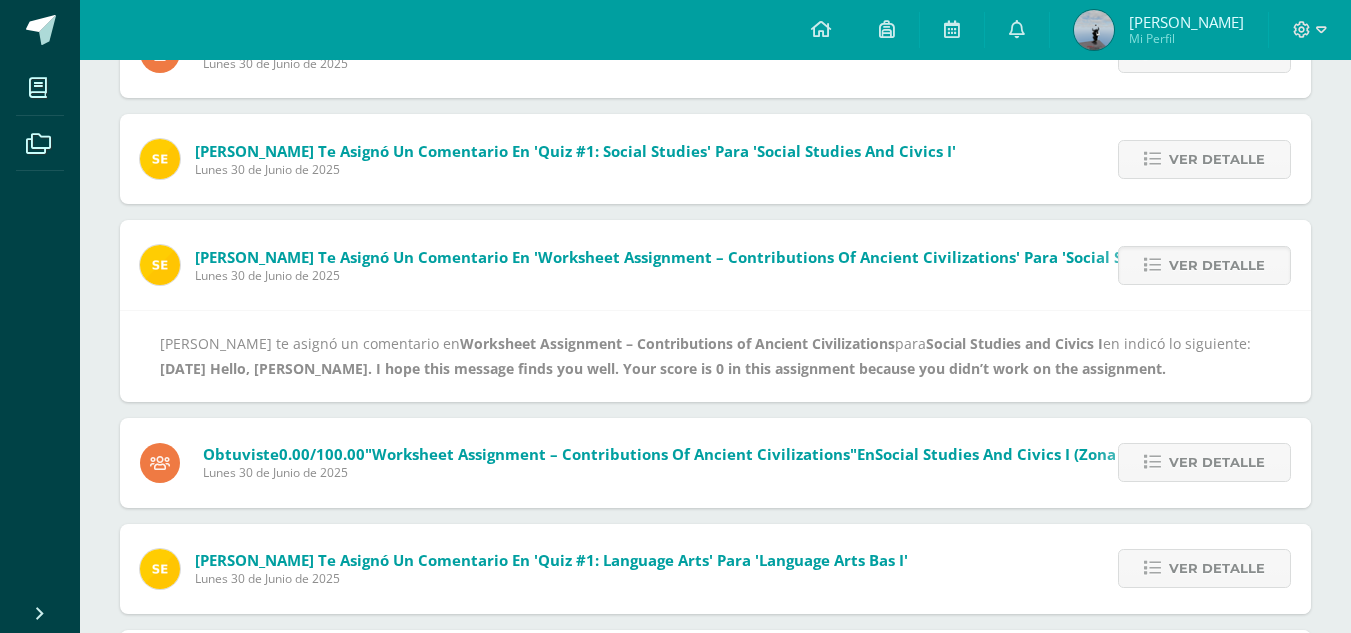 click at bounding box center (160, 265) 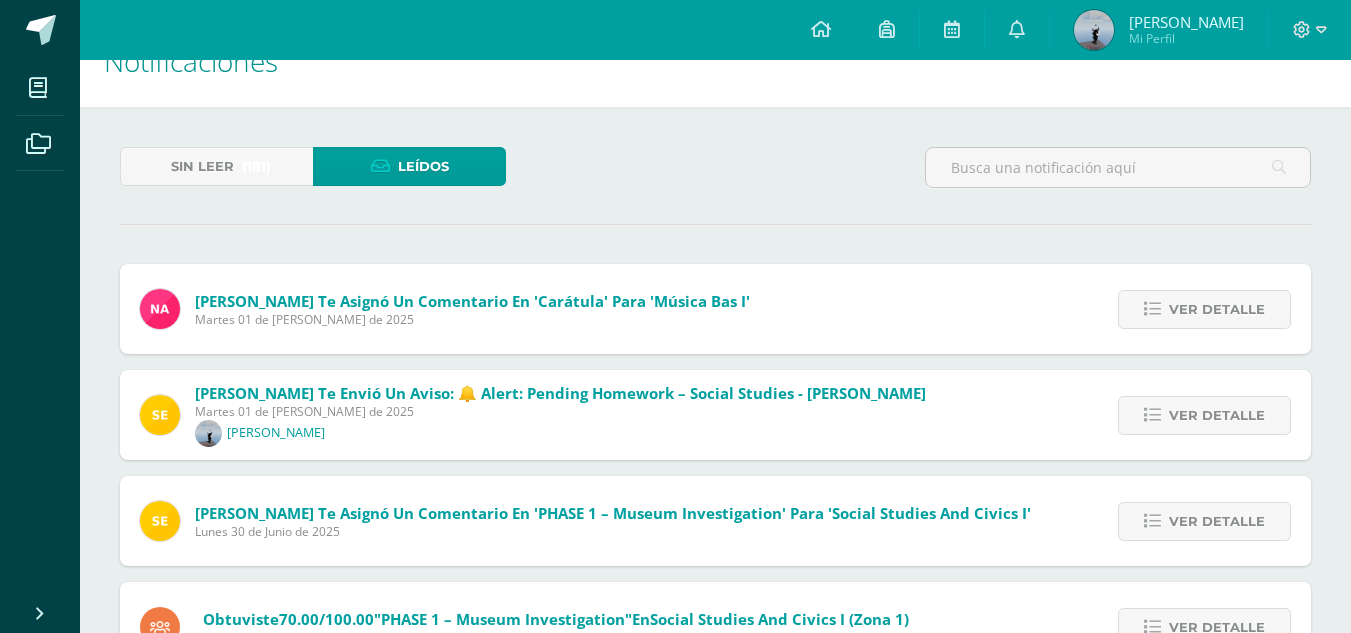 scroll, scrollTop: 0, scrollLeft: 0, axis: both 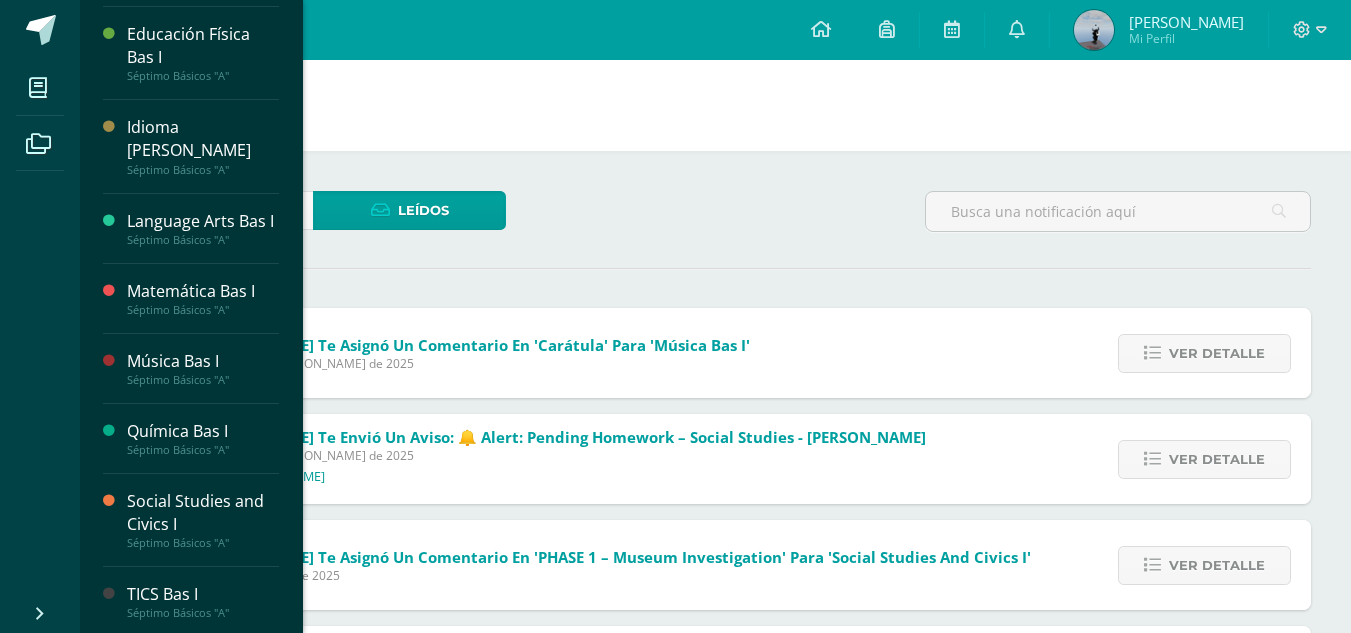 click on "Language Arts  Bas I" at bounding box center (203, 221) 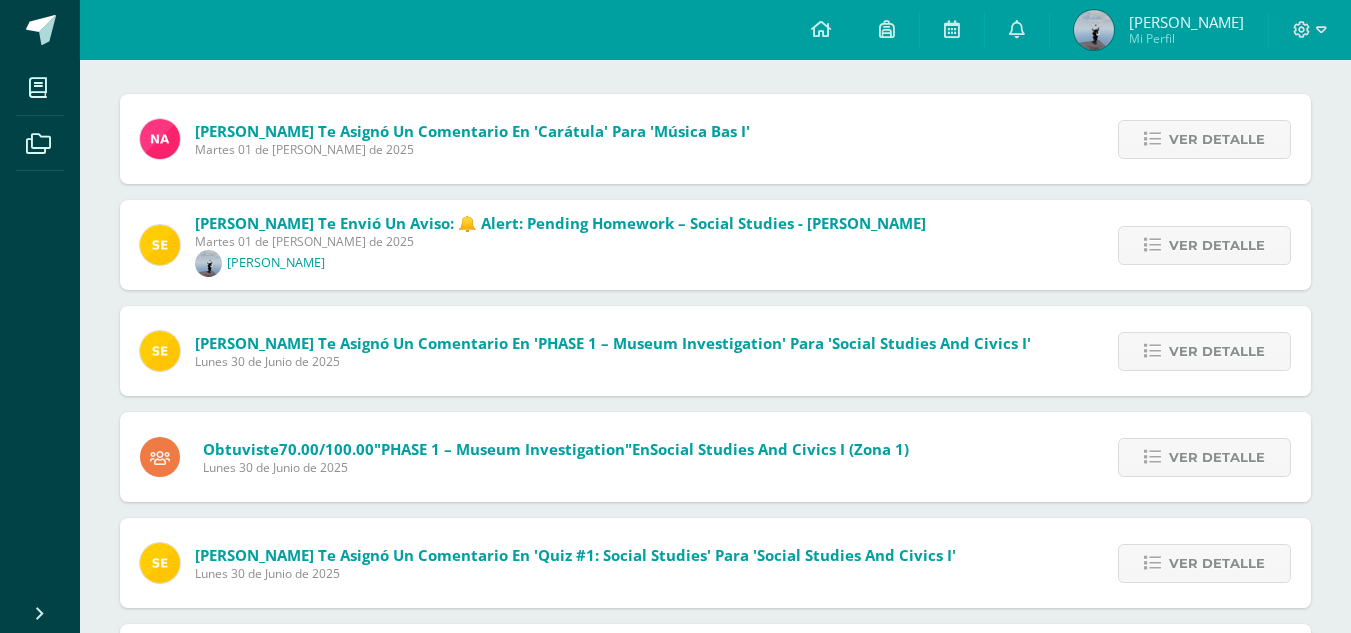 scroll, scrollTop: 222, scrollLeft: 0, axis: vertical 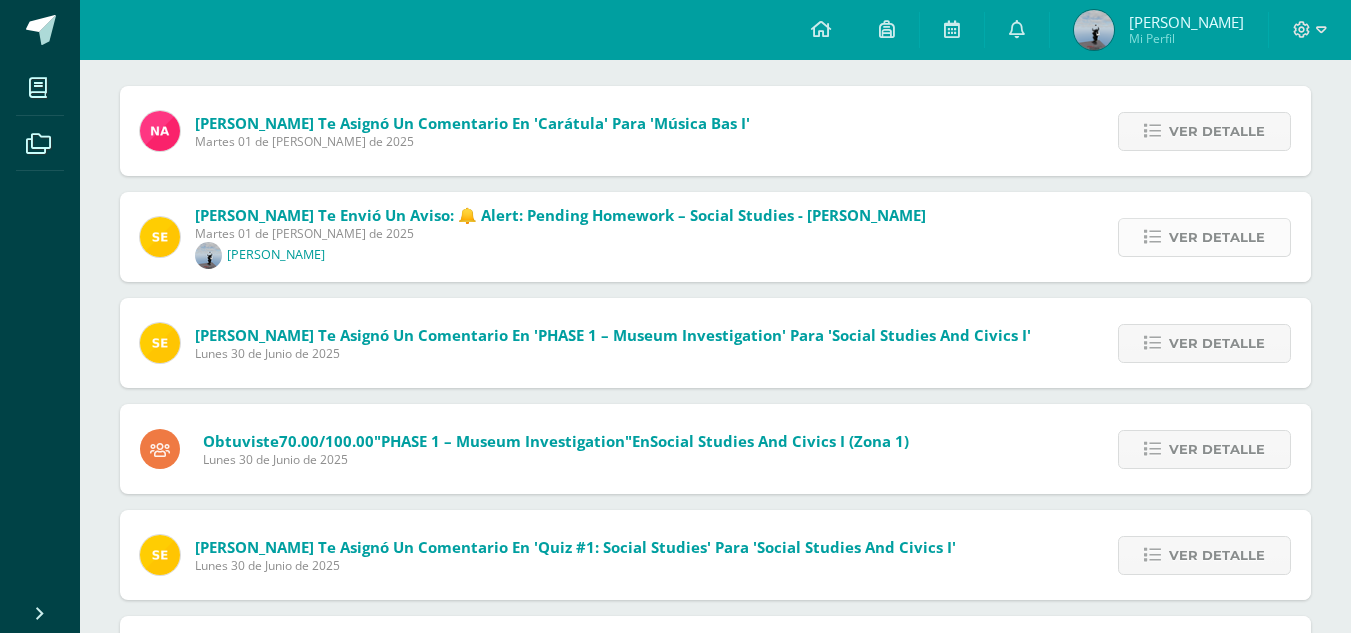 click on "Ver detalle" at bounding box center (1217, 237) 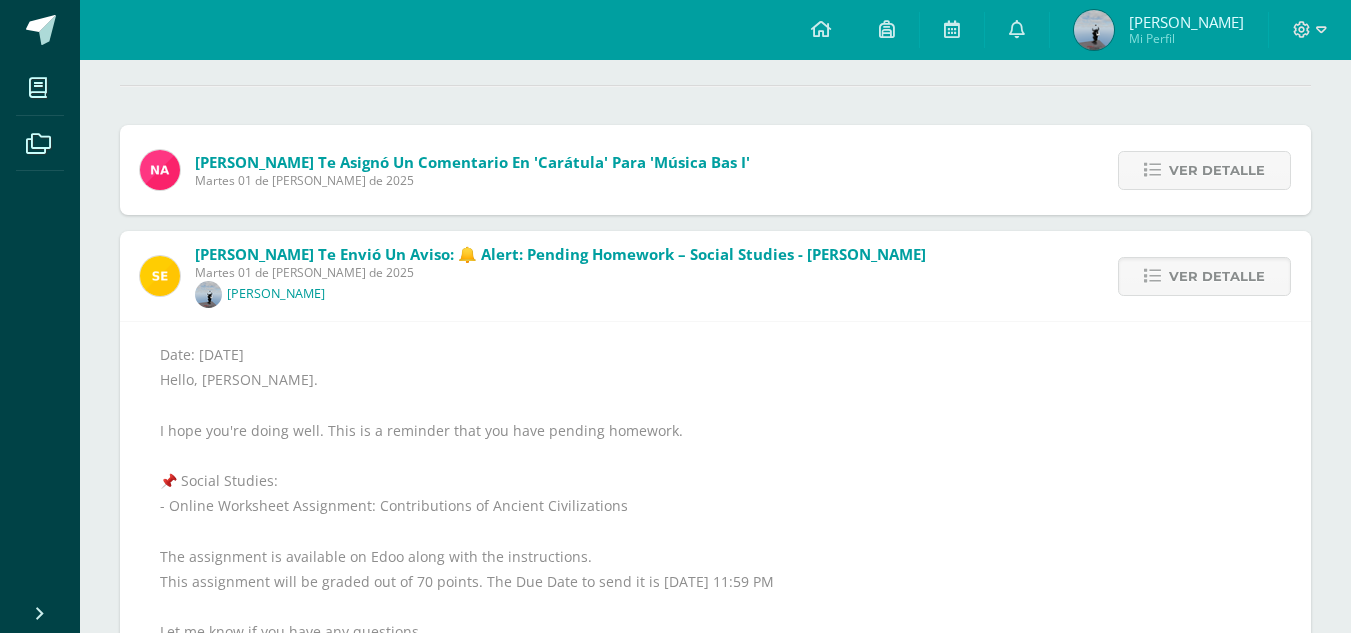 scroll, scrollTop: 182, scrollLeft: 0, axis: vertical 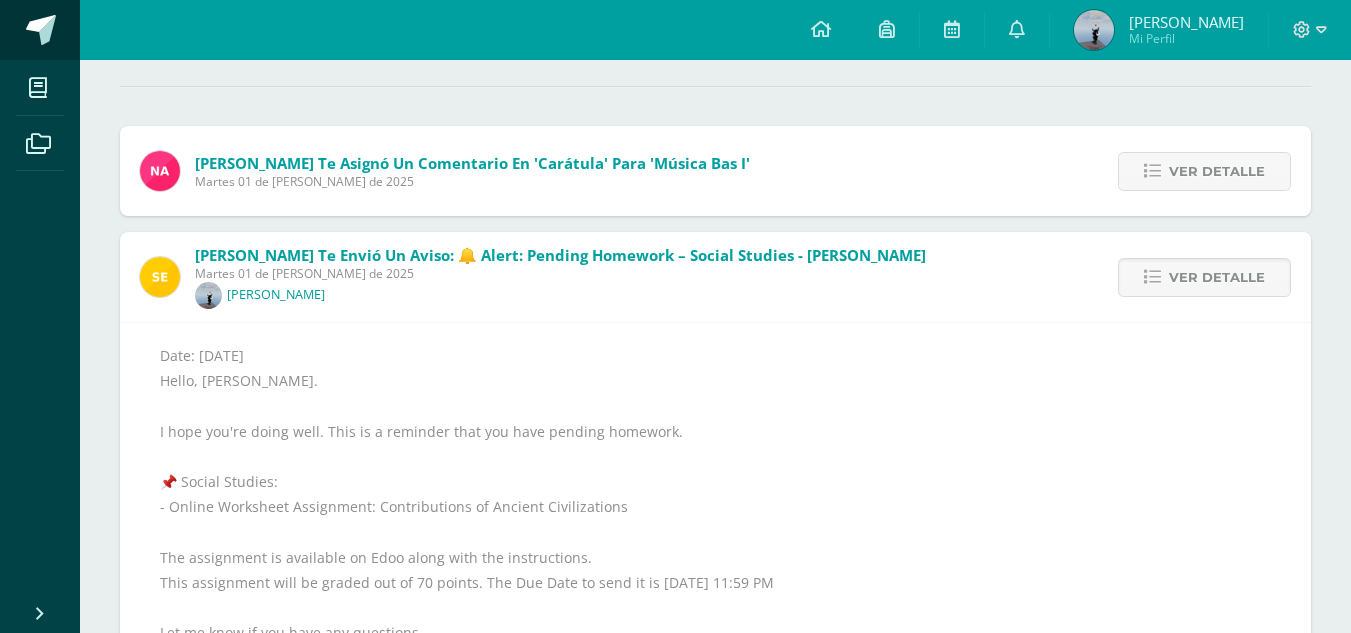 click at bounding box center (41, 30) 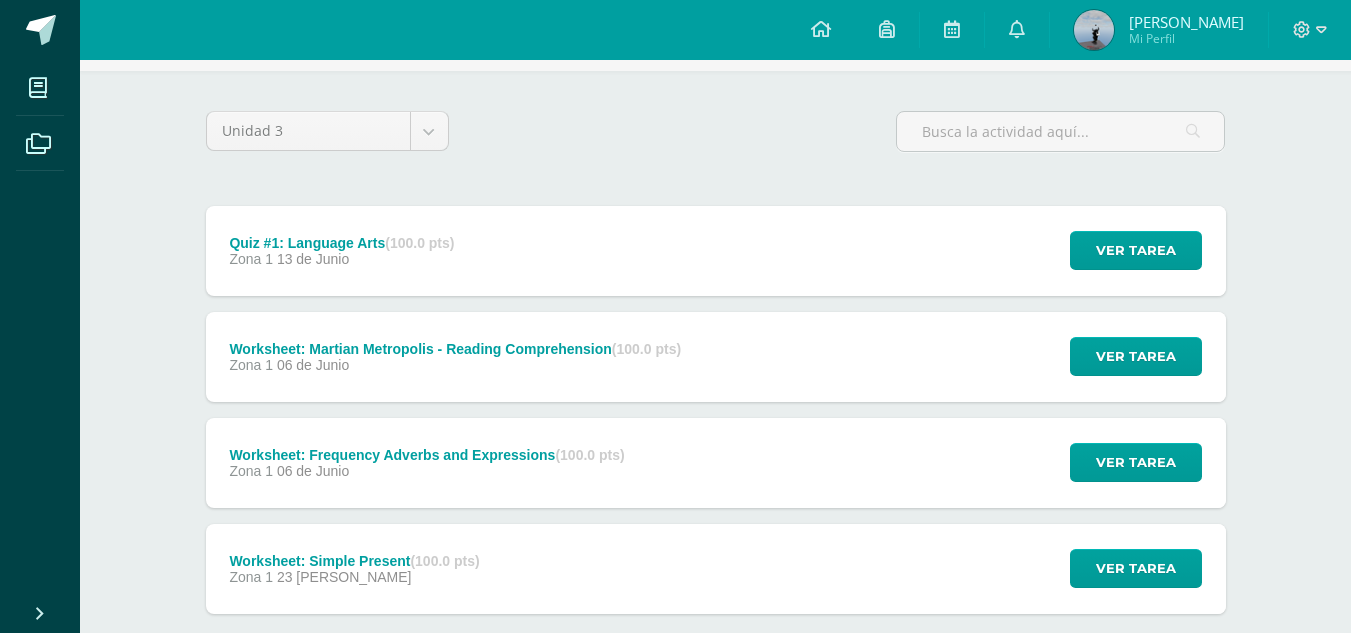 scroll, scrollTop: 132, scrollLeft: 0, axis: vertical 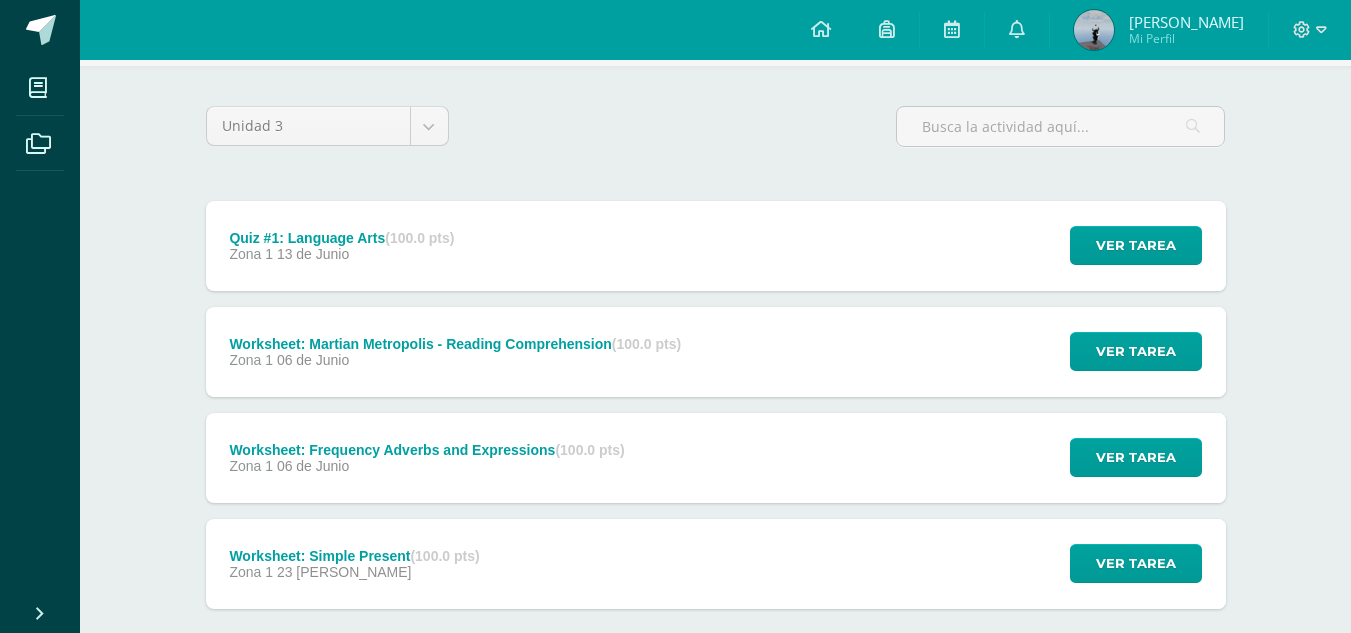click on "Unidad 3                             Unidad 1 Unidad 2 Unidad 3 Unidad 4" at bounding box center [716, 134] 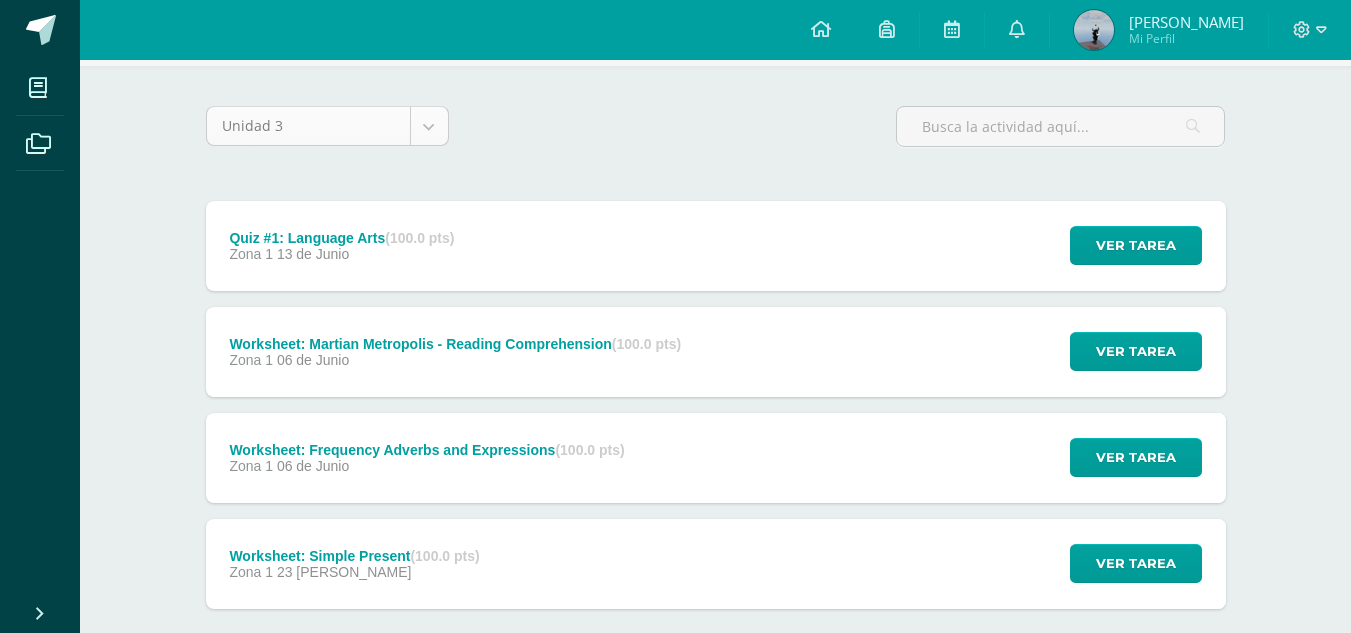 click on "Mis cursos Archivos Cerrar panel
Artes Plásticas  Bas I
Séptimo
Básicos
"A"
Biología  Bas I
Séptimo
Básicos
"A"
Comunicación y Lenguage  Bas I
Séptimo
Básicos
"A"
Contabilidad y Emprendimiento I
Séptimo
Básicos
"A"
Debate  Bas I
Séptimo
Básicos
"A"
Música  Bas I" at bounding box center [675, 305] 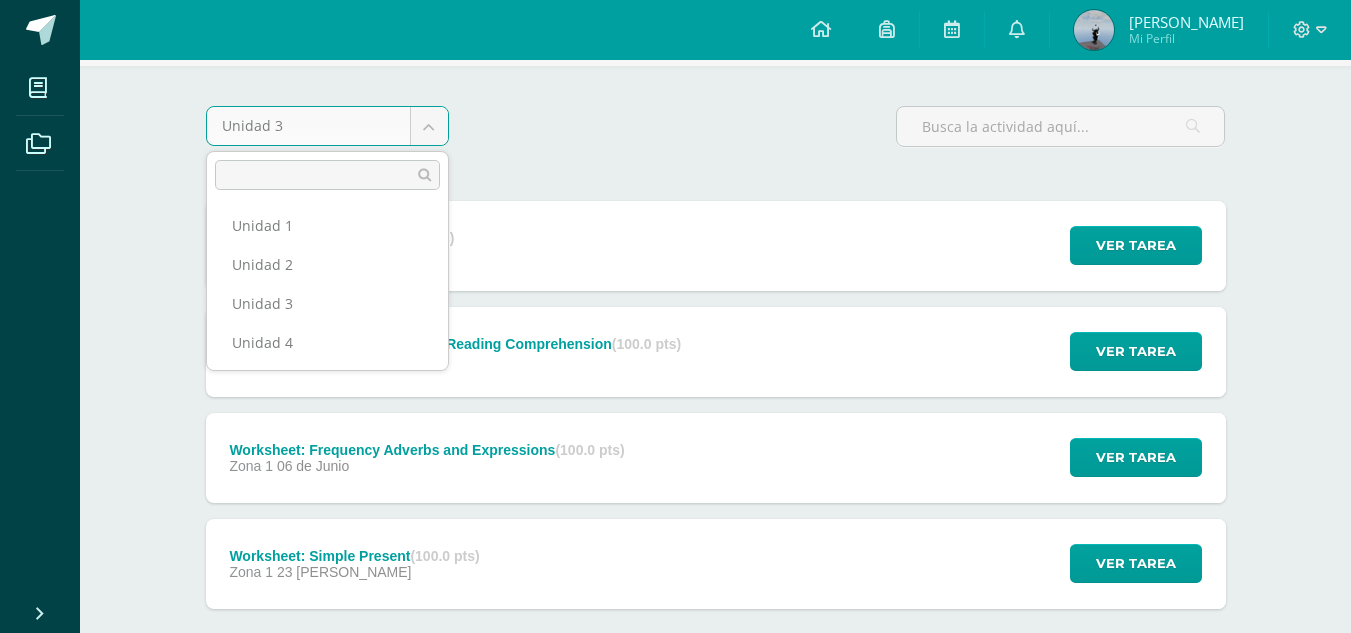 click on "Unidad 1 Unidad 2 Unidad 3 Unidad 4" at bounding box center [327, 284] 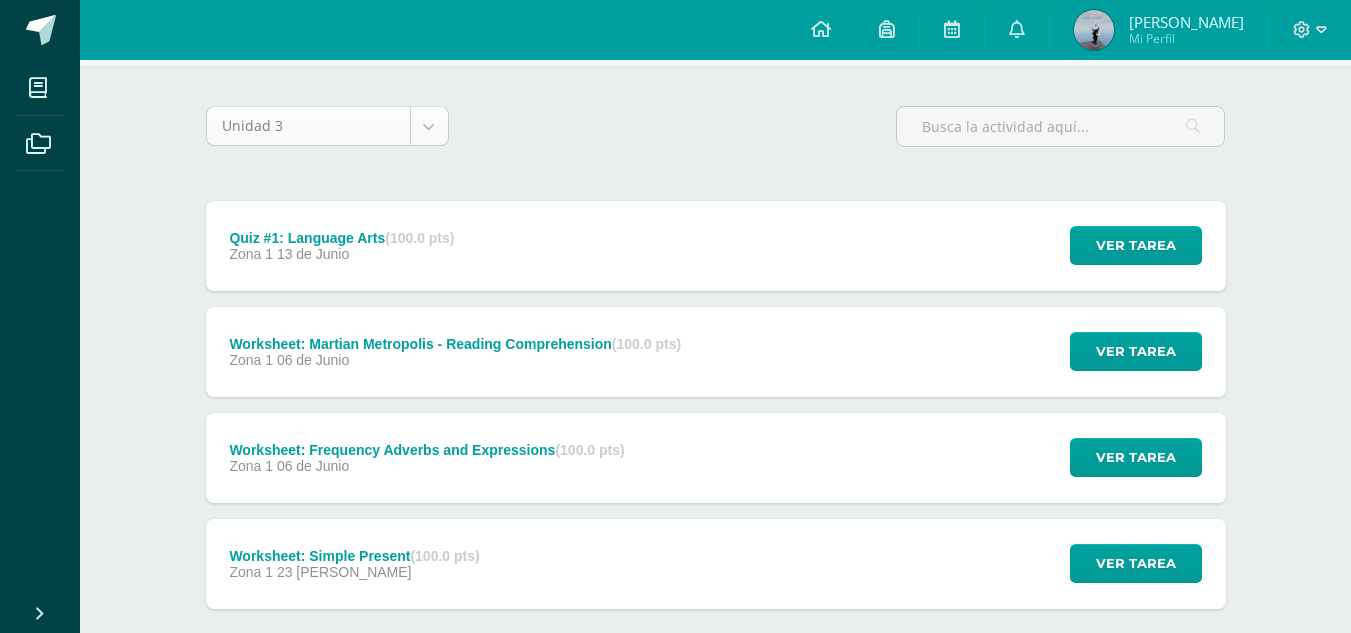 click on "Mis cursos Archivos Cerrar panel
Artes Plásticas  Bas I
Séptimo
Básicos
"A"
Biología  Bas I
Séptimo
Básicos
"A"
Comunicación y Lenguage  Bas I
Séptimo
Básicos
"A"
Contabilidad y Emprendimiento I
Séptimo
Básicos
"A"
Debate  Bas I
Séptimo
Básicos
"A"
Música  Bas I" at bounding box center [675, 305] 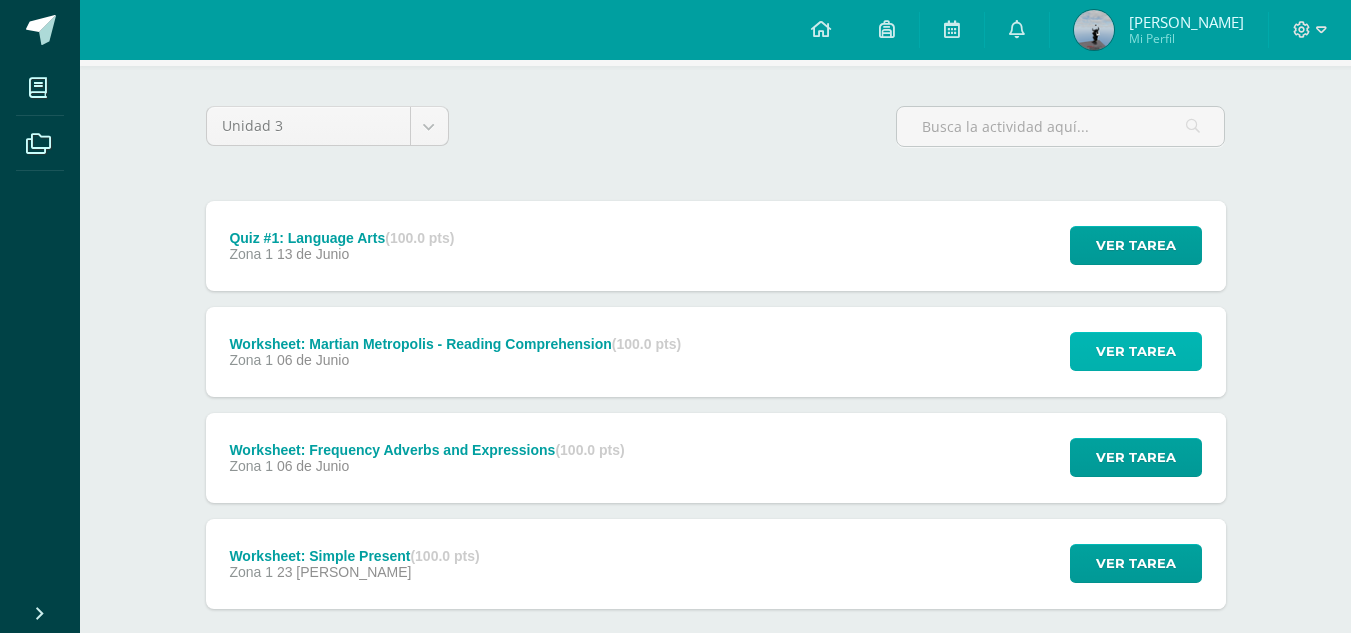 click on "Ver tarea" at bounding box center (1136, 351) 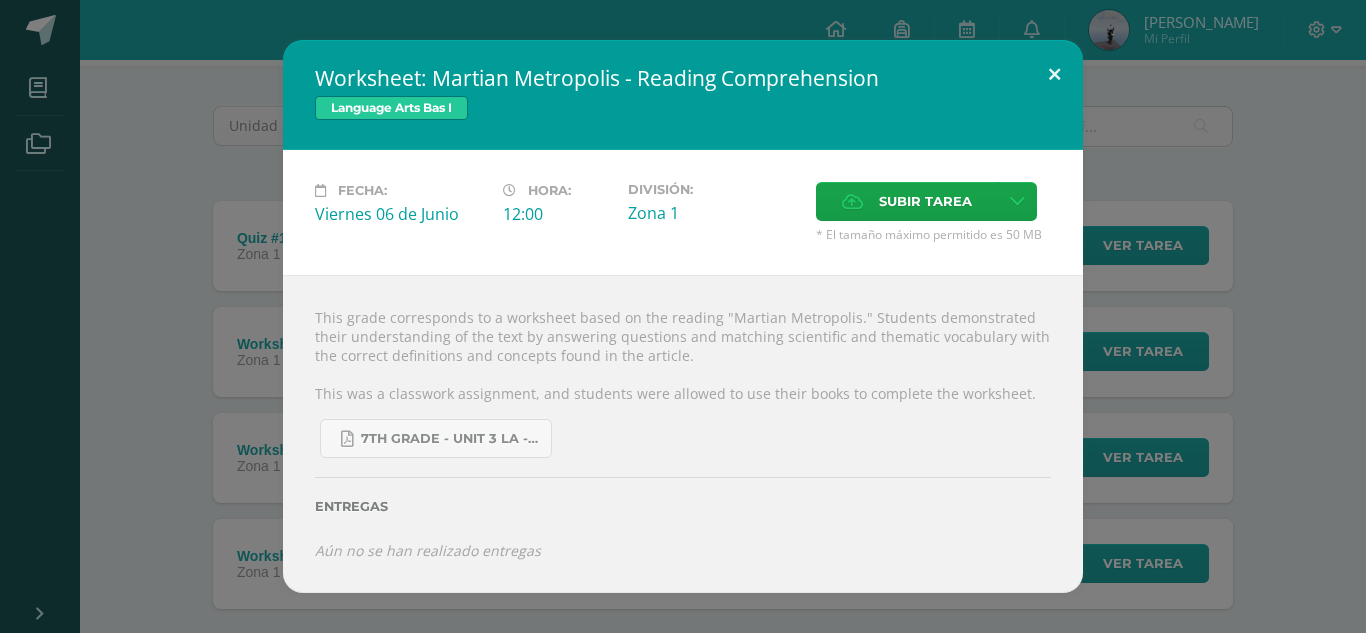 click at bounding box center (1054, 74) 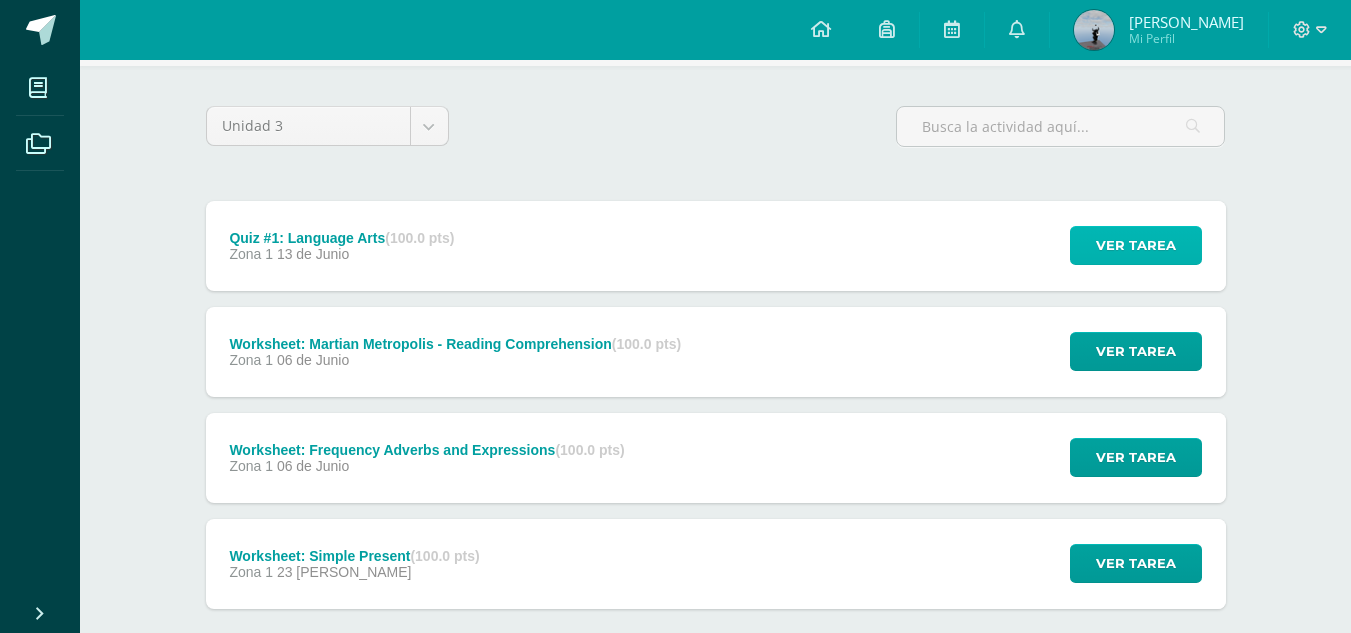 click on "Ver tarea" at bounding box center [1136, 245] 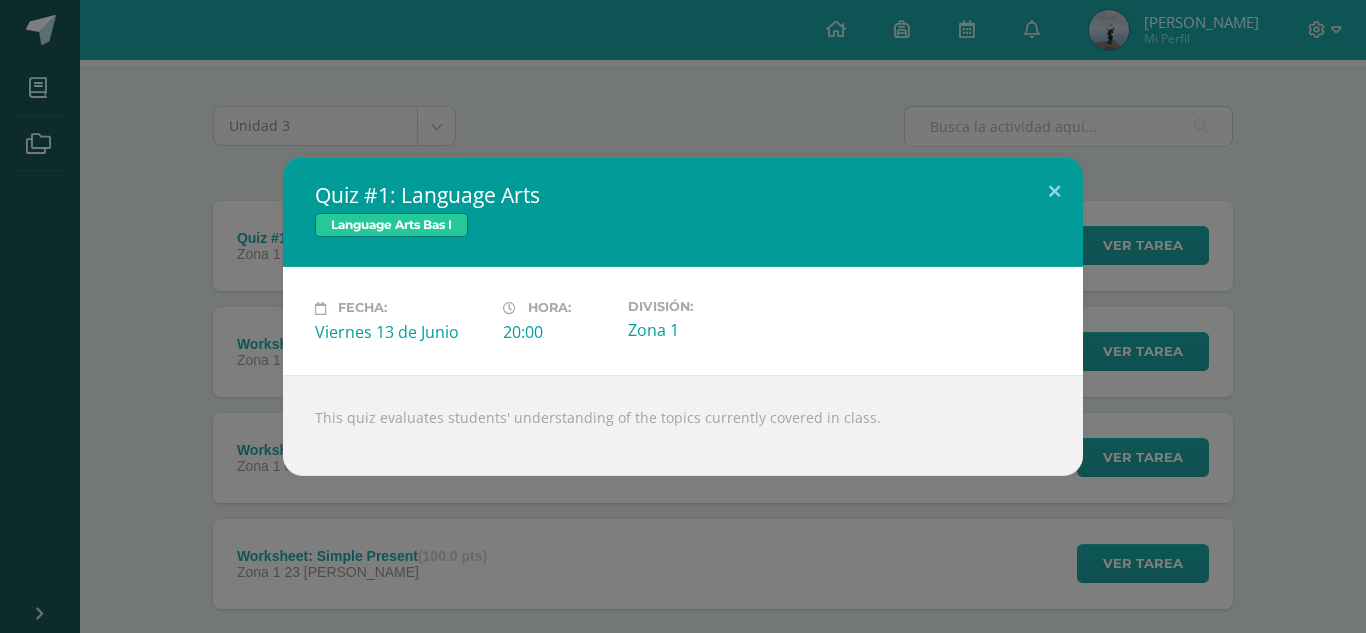 click on "Quiz #1: Language Arts
Language Arts  Bas I" at bounding box center (683, 212) 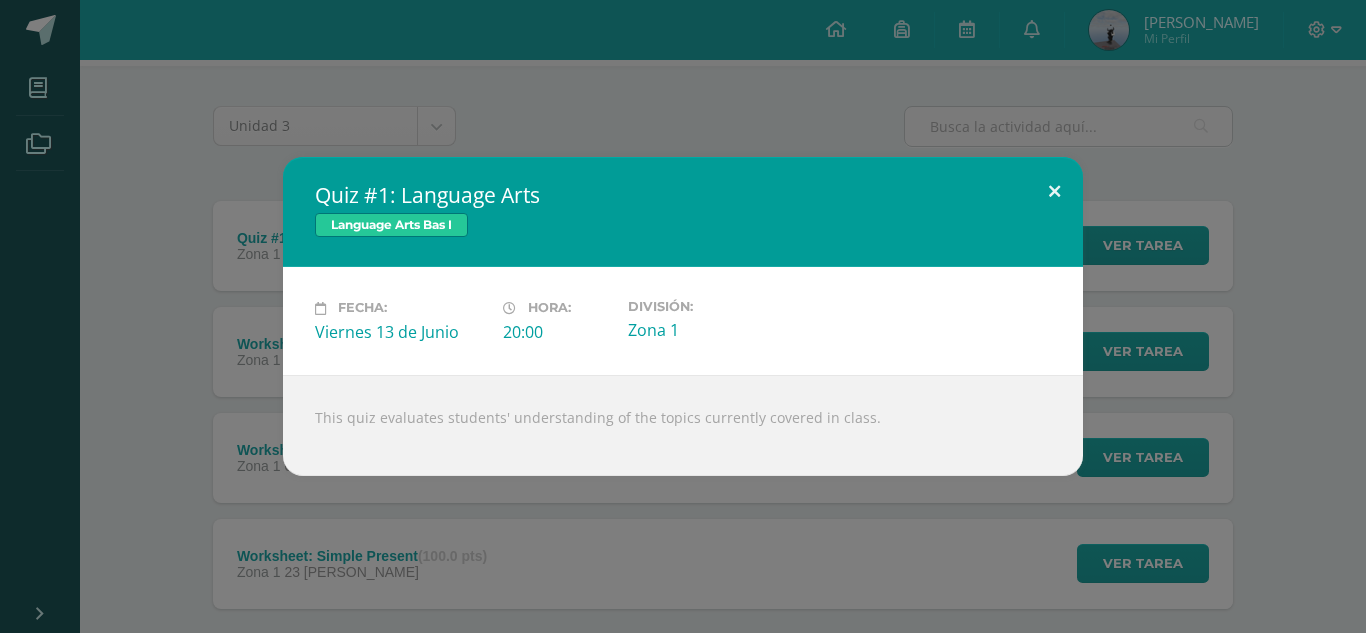 click at bounding box center (1054, 191) 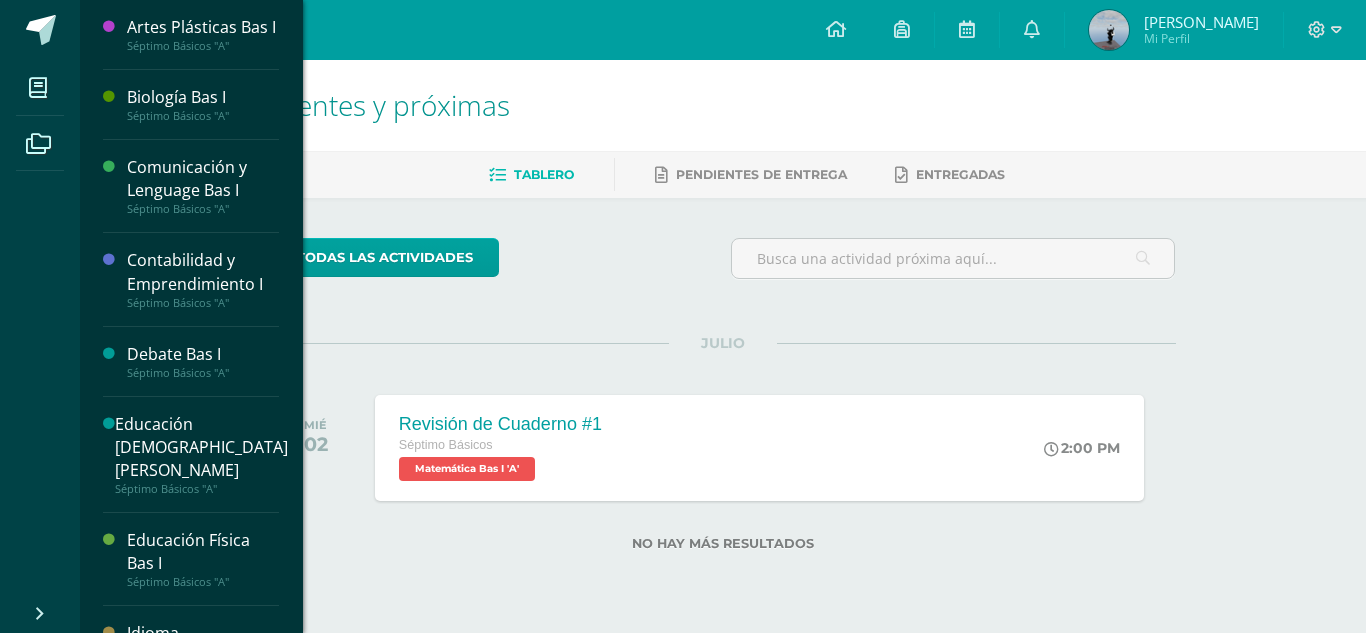 scroll, scrollTop: 0, scrollLeft: 0, axis: both 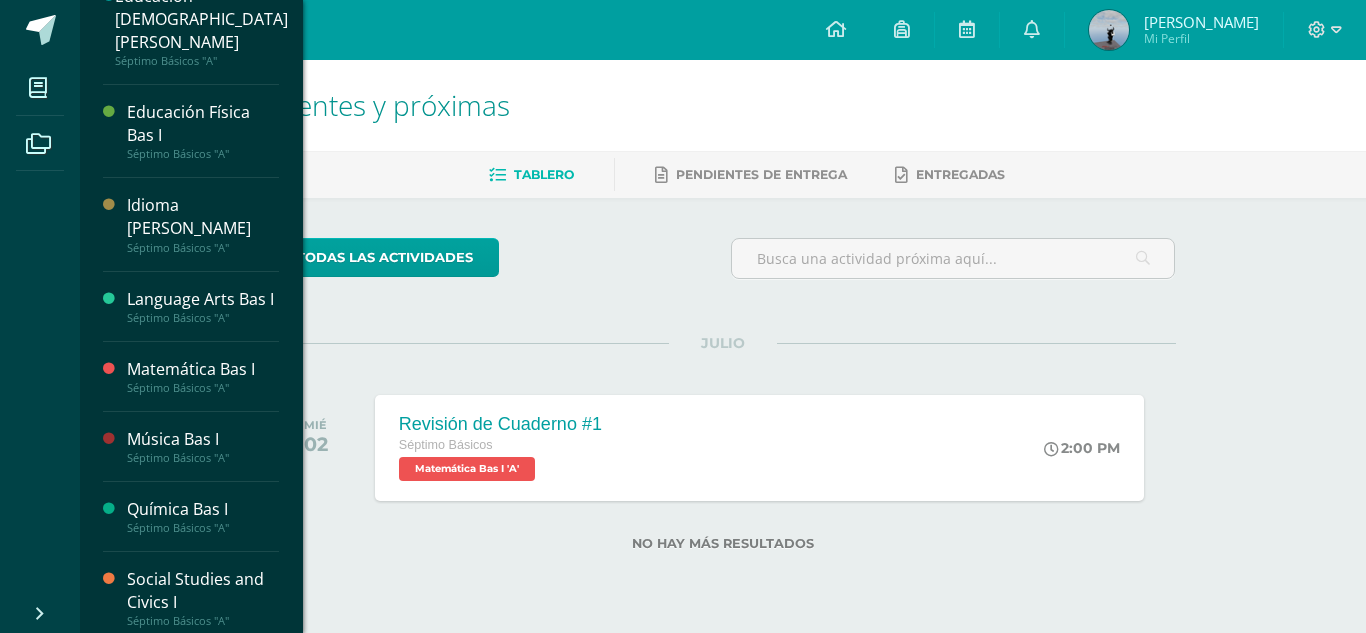 click on "Social Studies and Civics I" at bounding box center [203, 591] 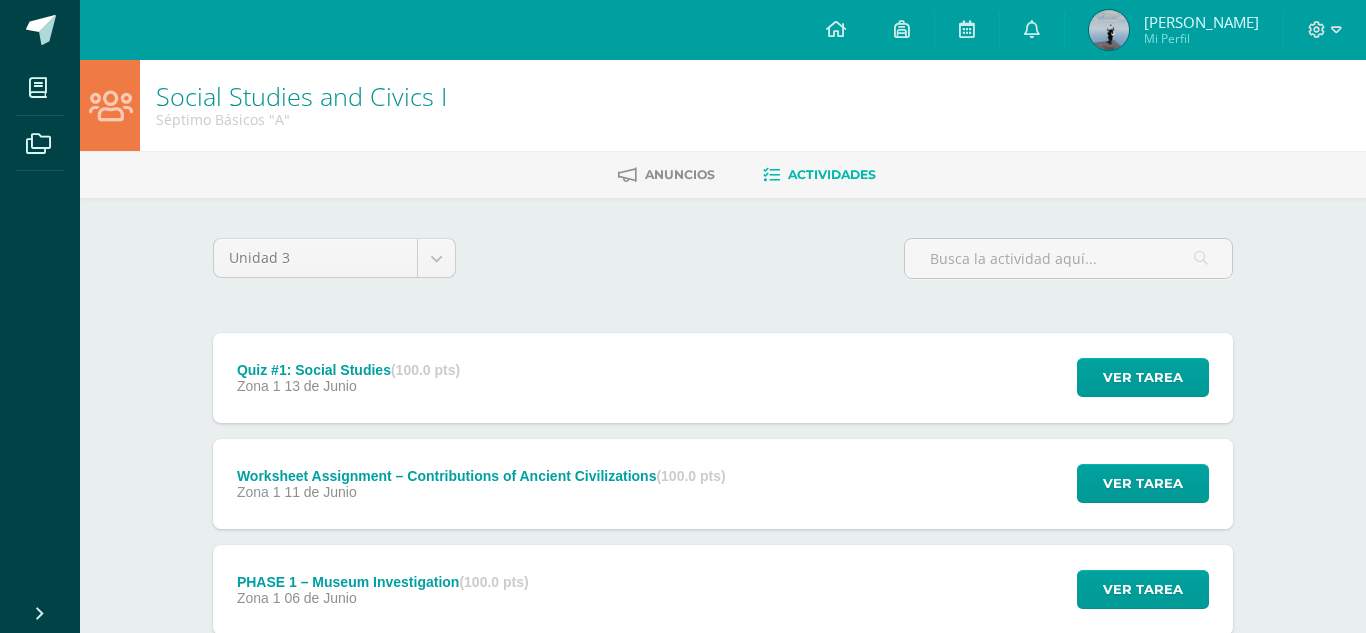 scroll, scrollTop: 147, scrollLeft: 0, axis: vertical 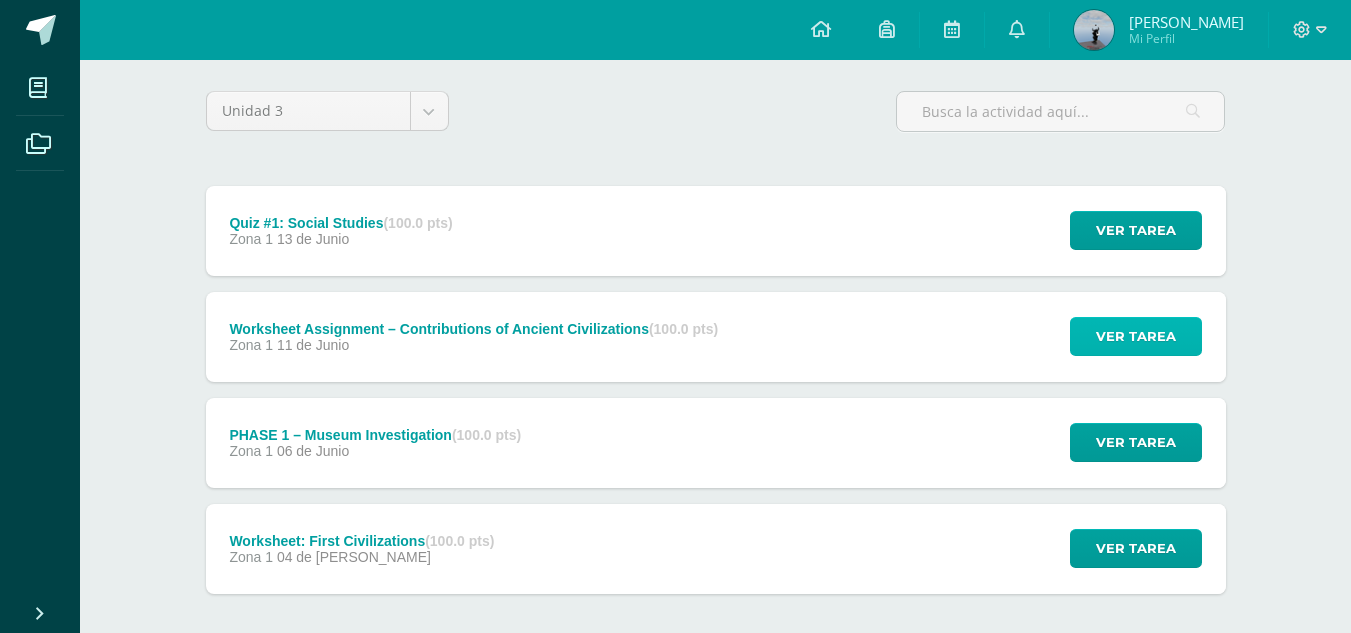 click on "Ver tarea" at bounding box center (1136, 336) 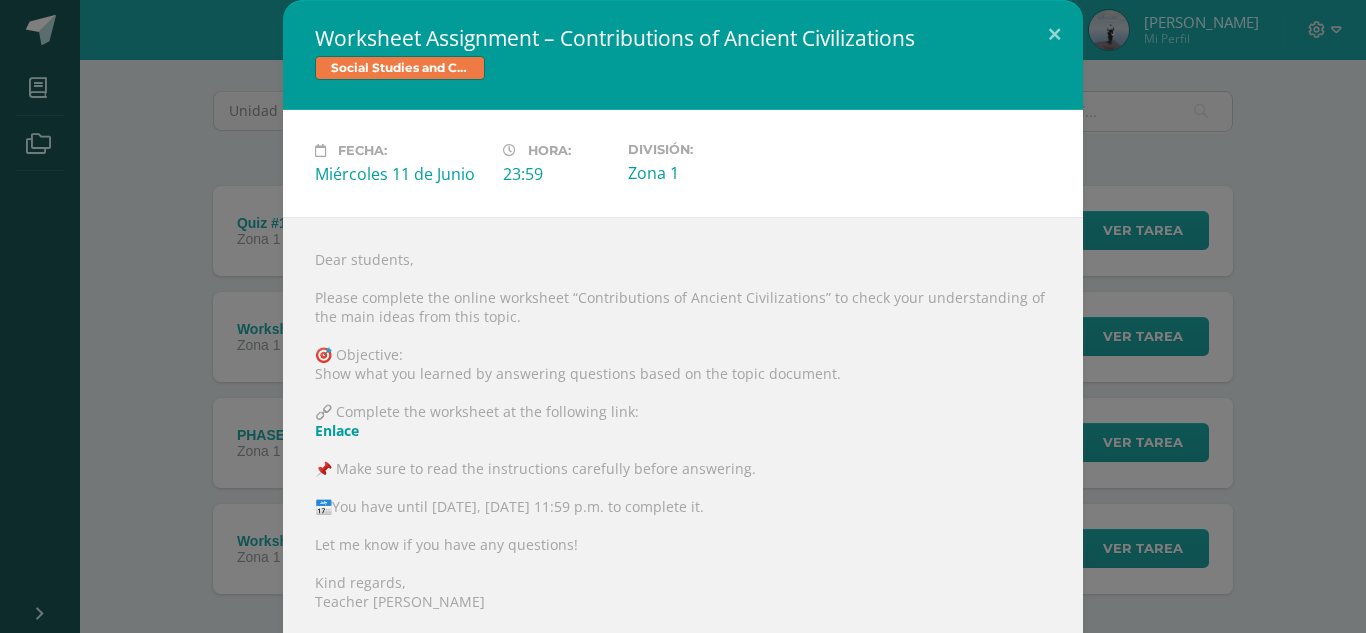 click on "Dear students, Please complete the online worksheet “Contributions of Ancient Civilizations” to check your understanding of the main ideas from this topic. 🎯 Objective: Show what you learned by answering questions based on the topic document. 🔗 Complete the worksheet at the following link: Enlace 📌 Make sure to read the instructions carefully before answering. 📅You have until [DATE], [DATE] 11:59 p.m. to complete it. Let me know if you have any questions! Kind regards, Teacher [PERSON_NAME]" at bounding box center (683, 438) 